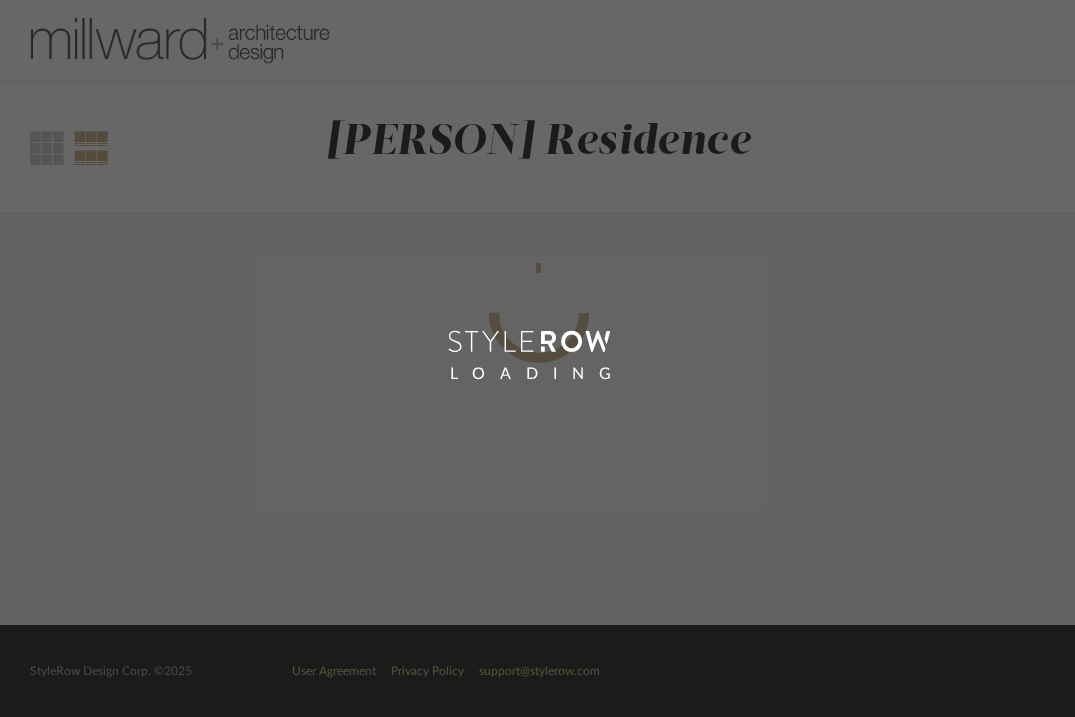 scroll, scrollTop: 0, scrollLeft: 0, axis: both 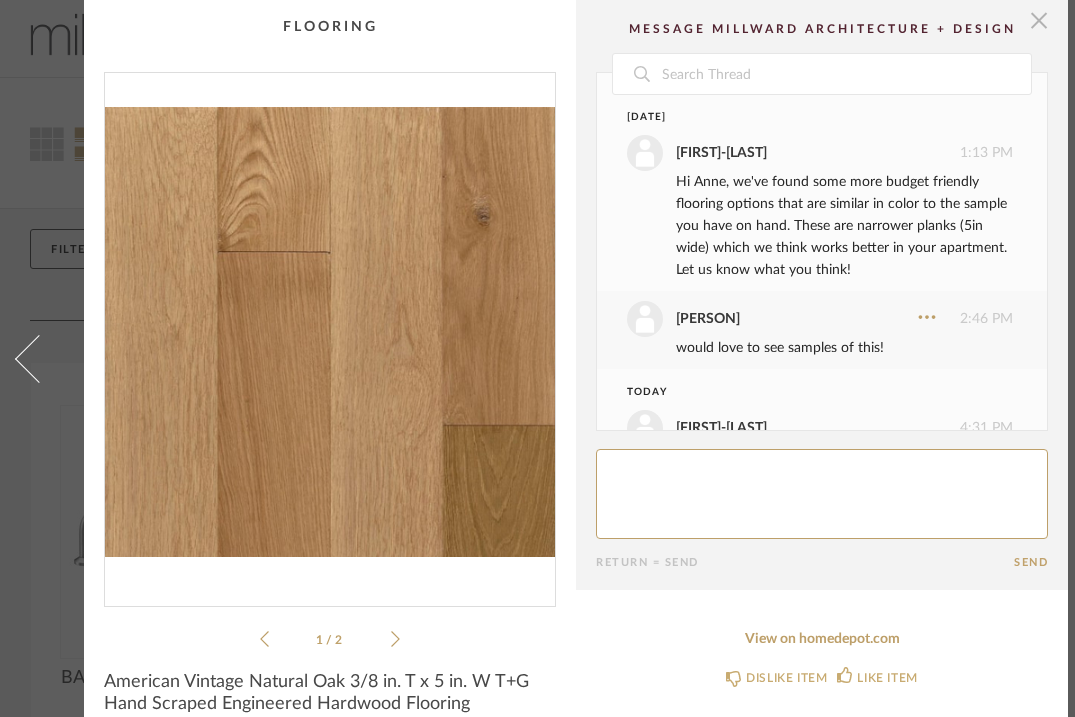 click at bounding box center (1039, 20) 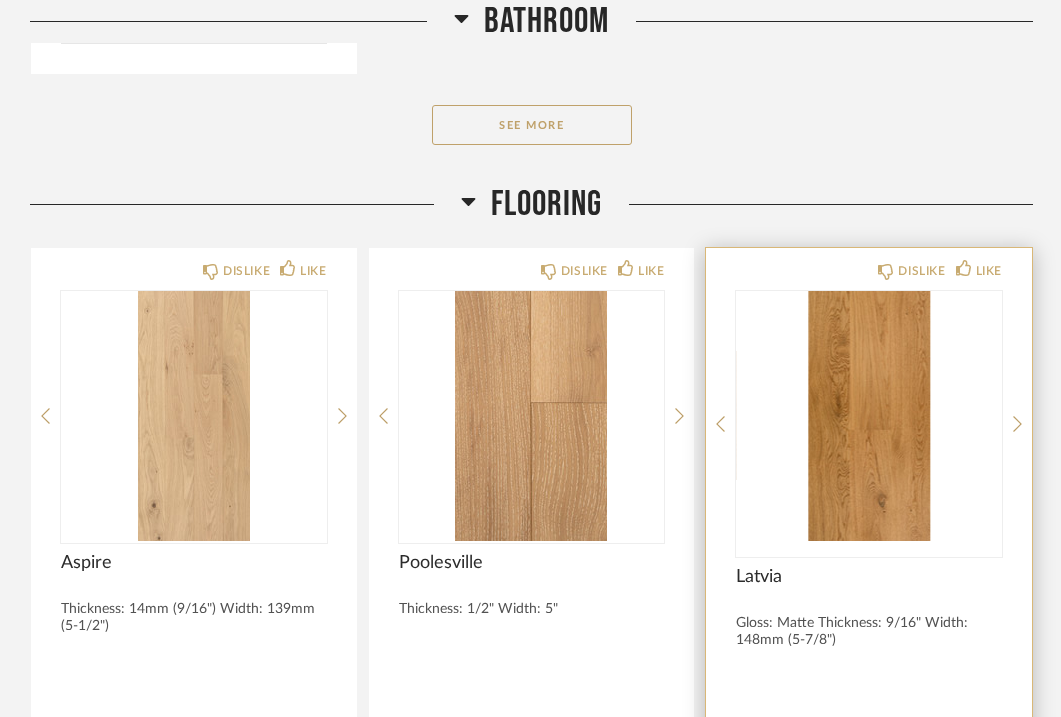 scroll, scrollTop: 3068, scrollLeft: 0, axis: vertical 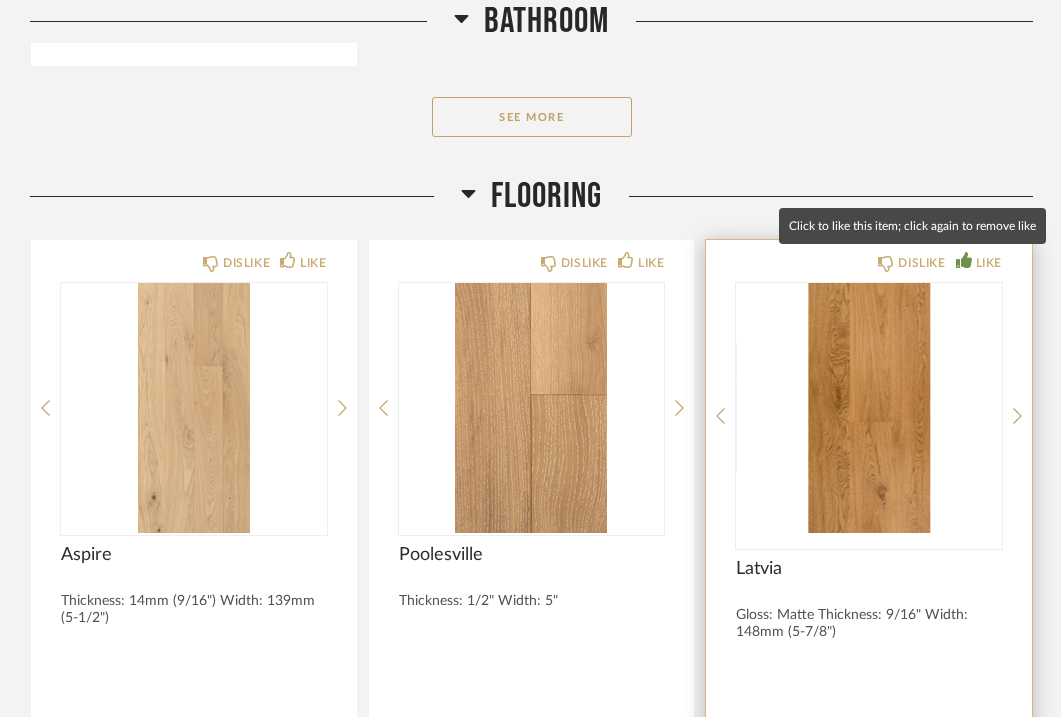 click 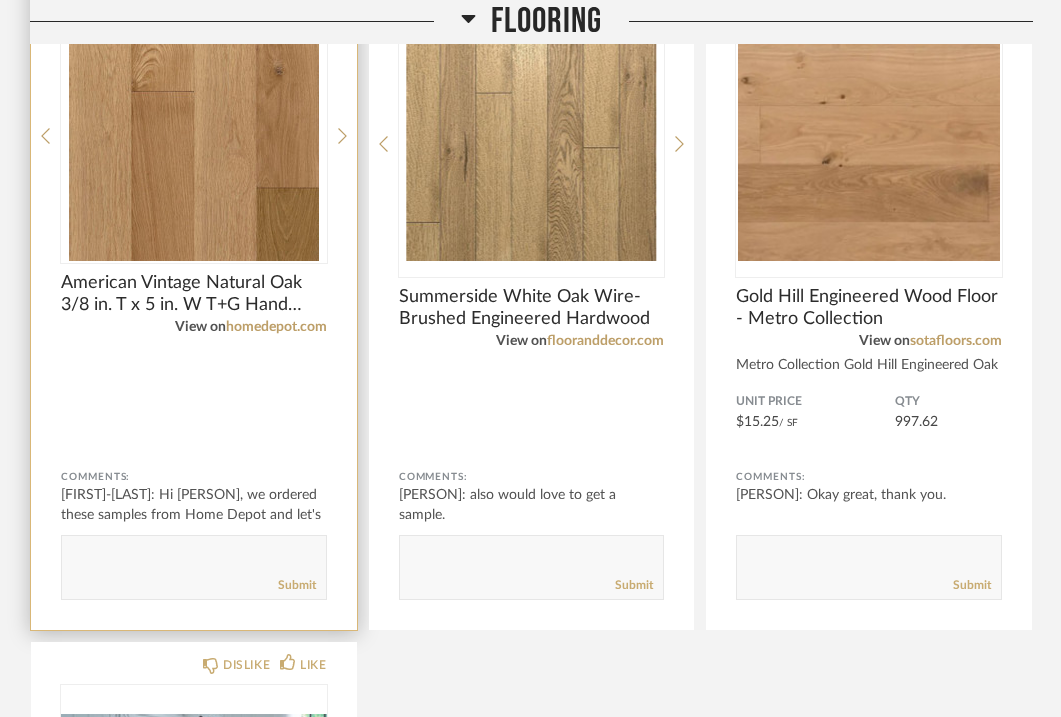 scroll, scrollTop: 4002, scrollLeft: 0, axis: vertical 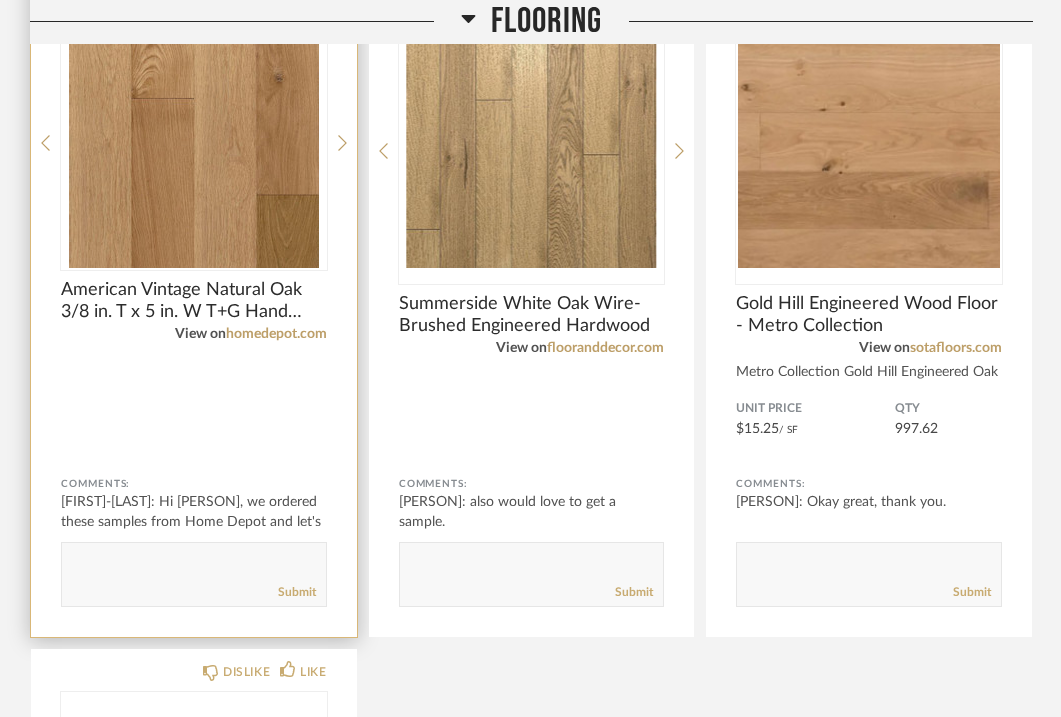 click 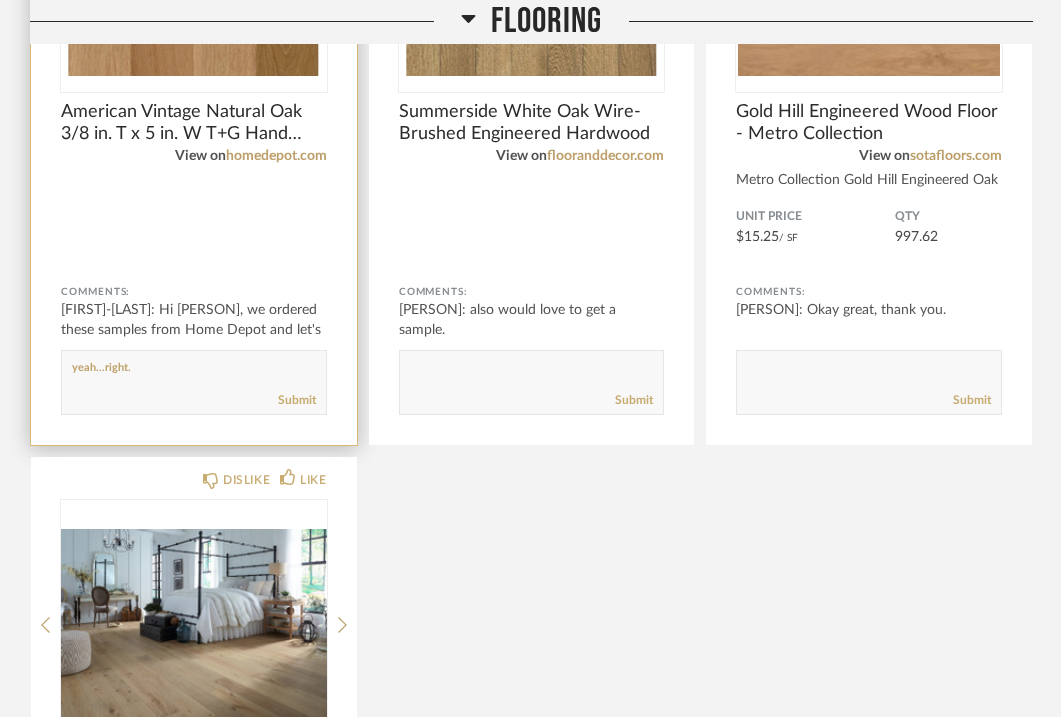 scroll, scrollTop: 4197, scrollLeft: 0, axis: vertical 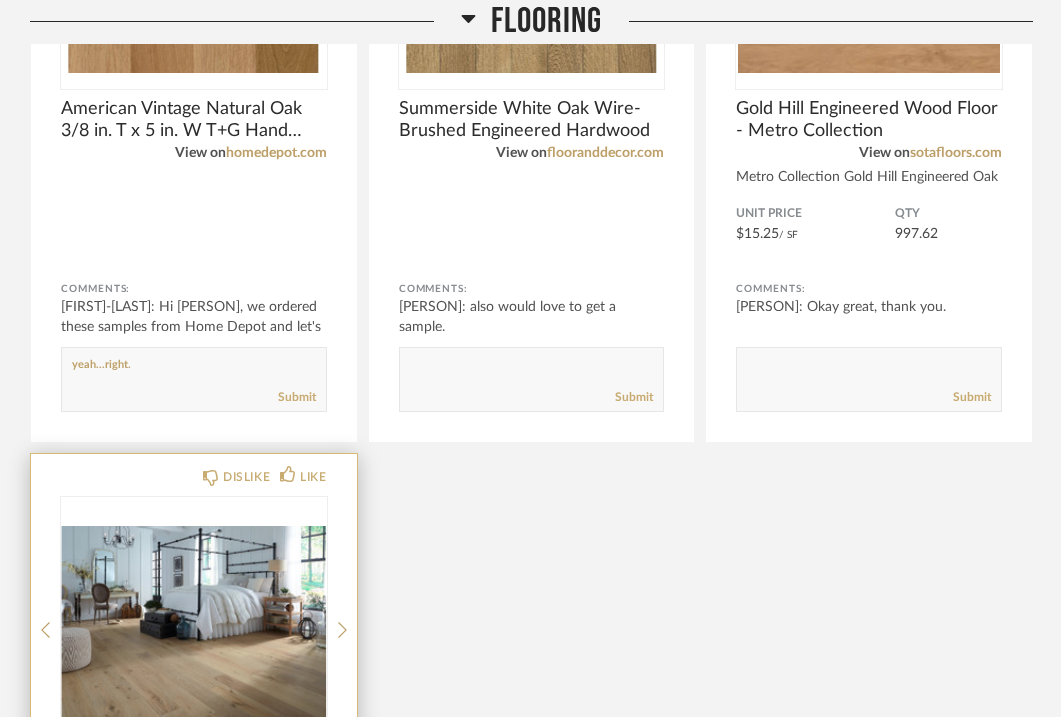 type on "yeah...right." 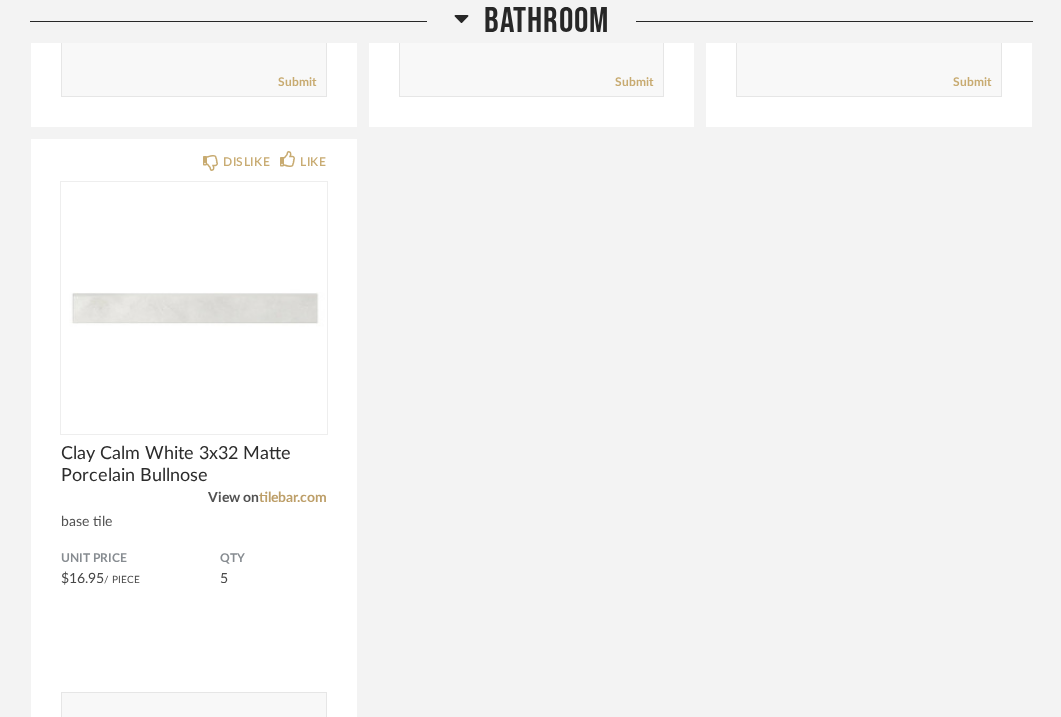 scroll, scrollTop: 2694, scrollLeft: 0, axis: vertical 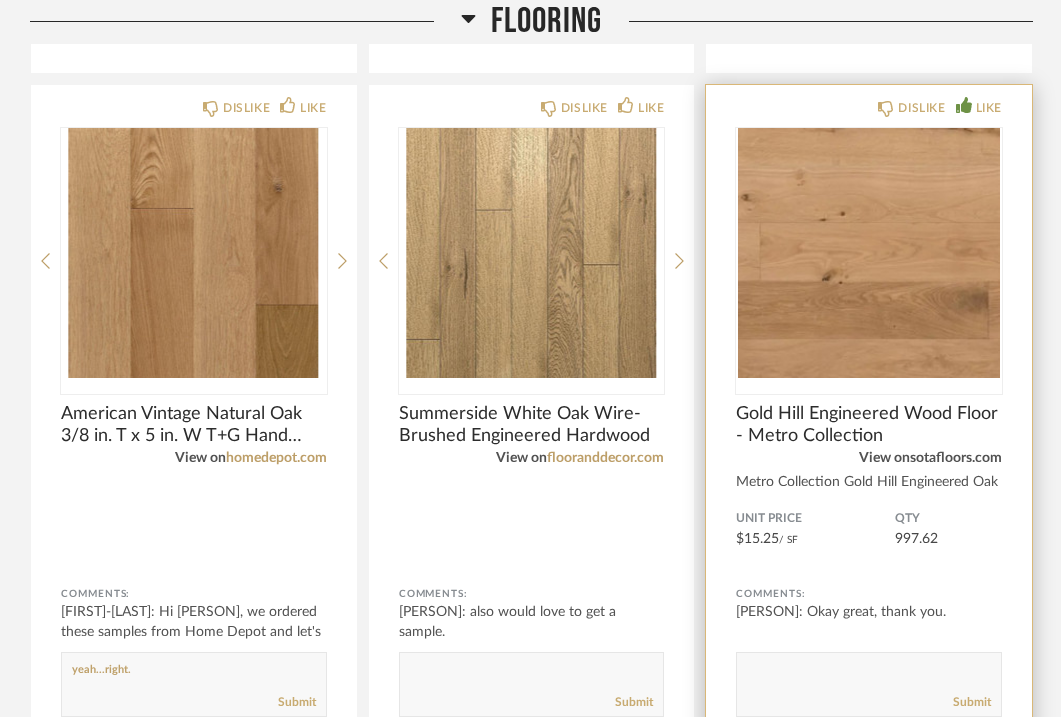 click on "sotafloors.com" 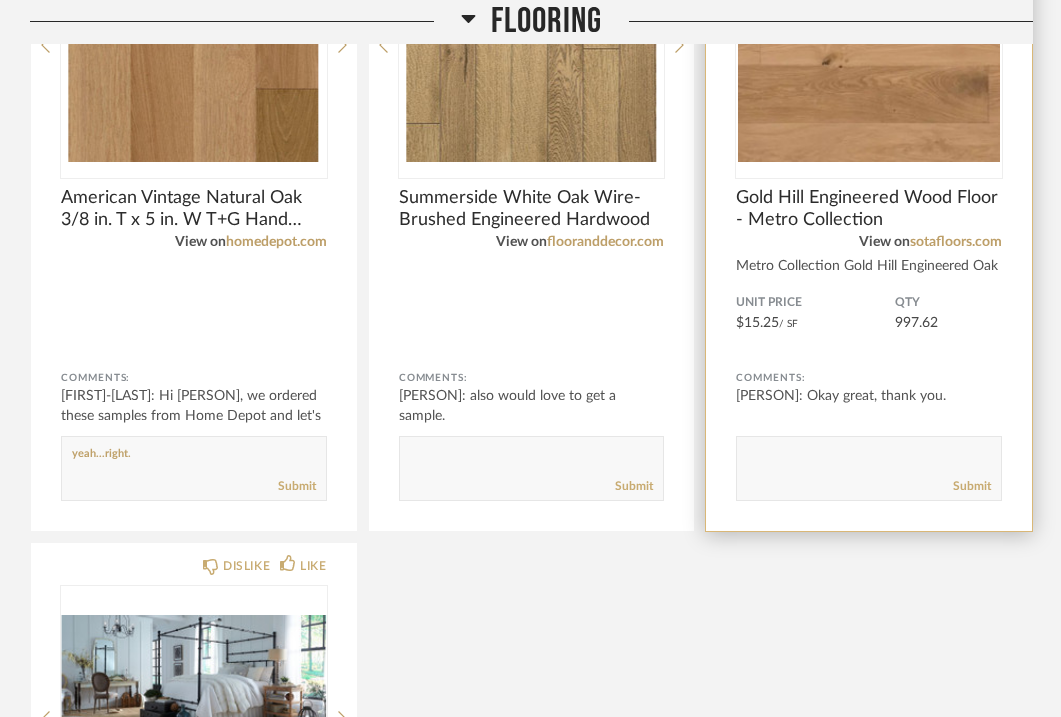 scroll, scrollTop: 4196, scrollLeft: 0, axis: vertical 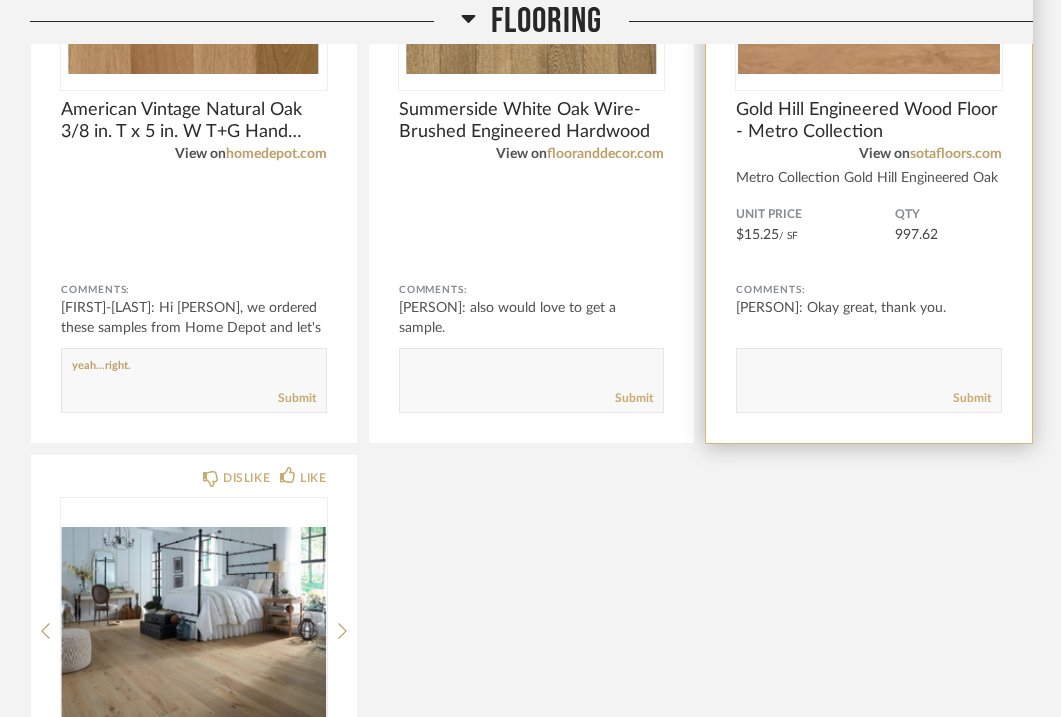 click 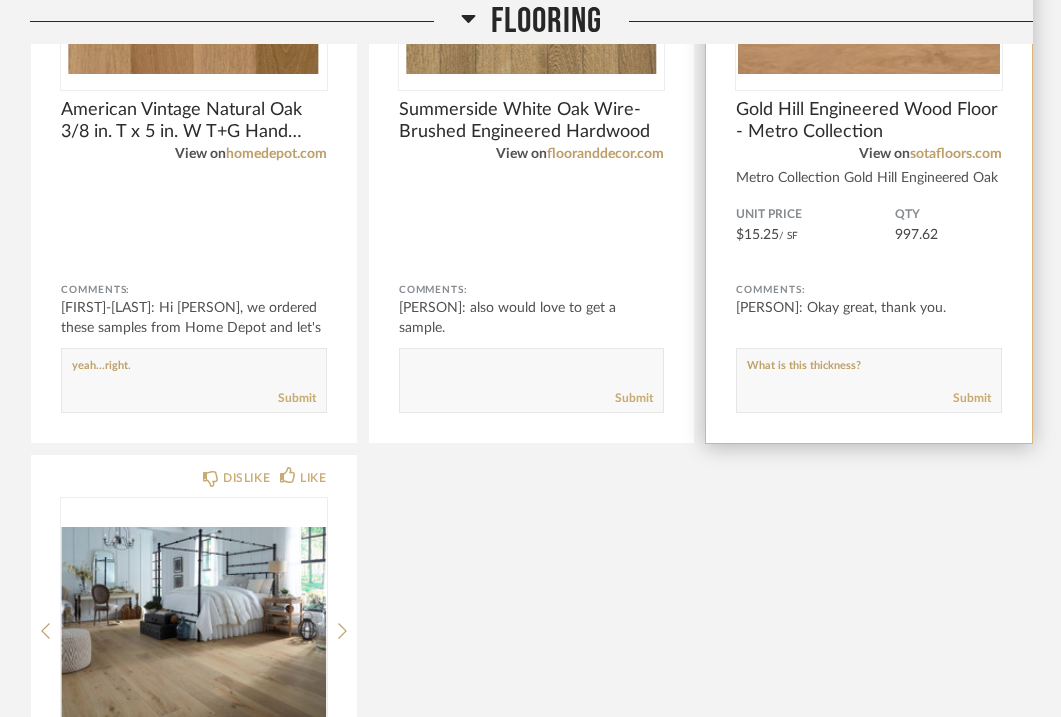type on "What is this thickness?" 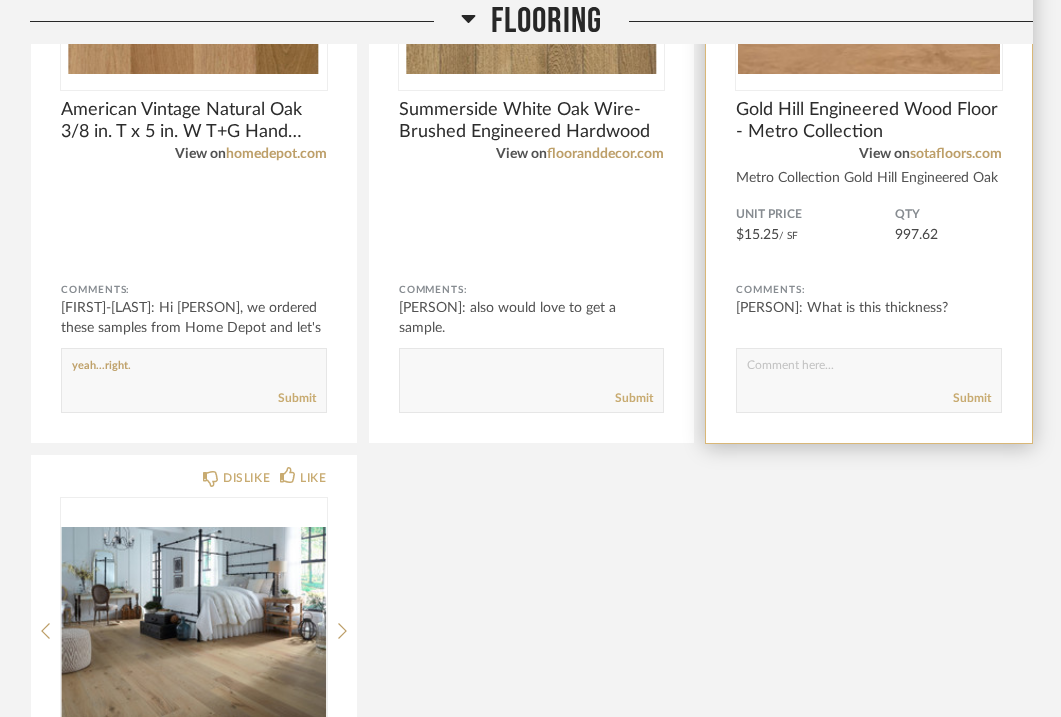 click 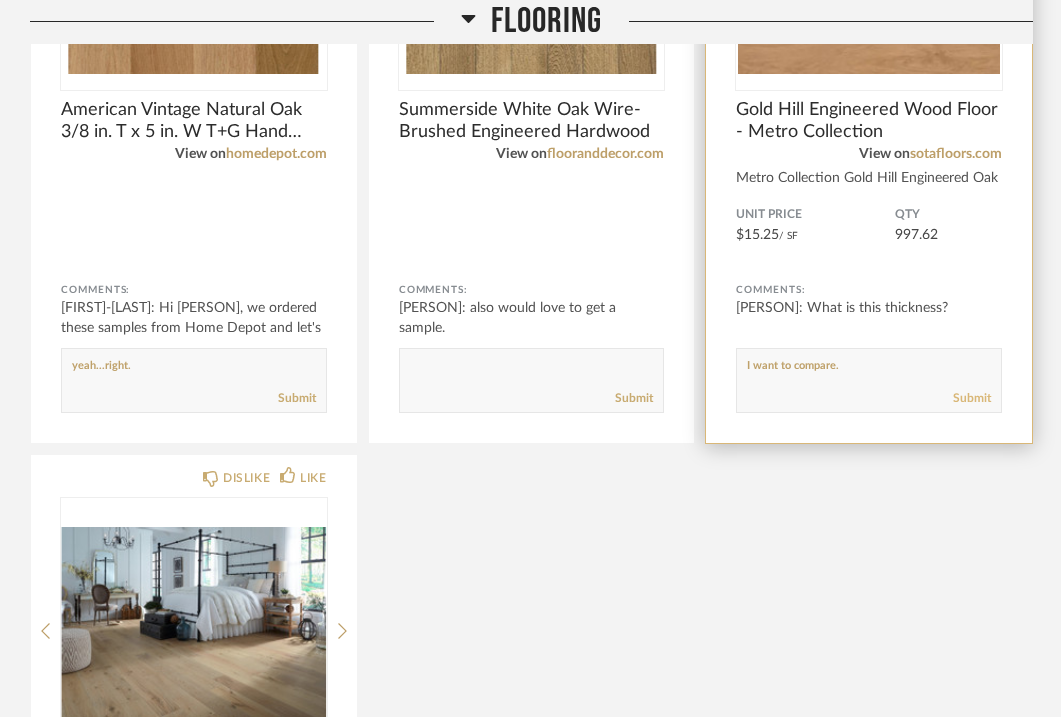 type on "I want to compare." 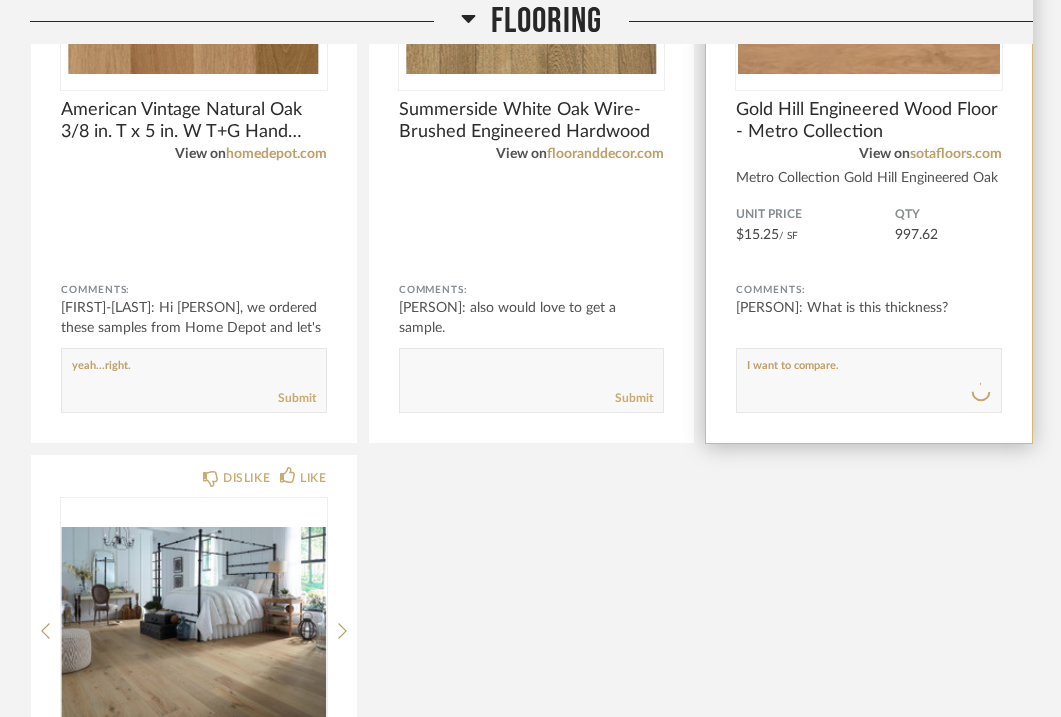 type 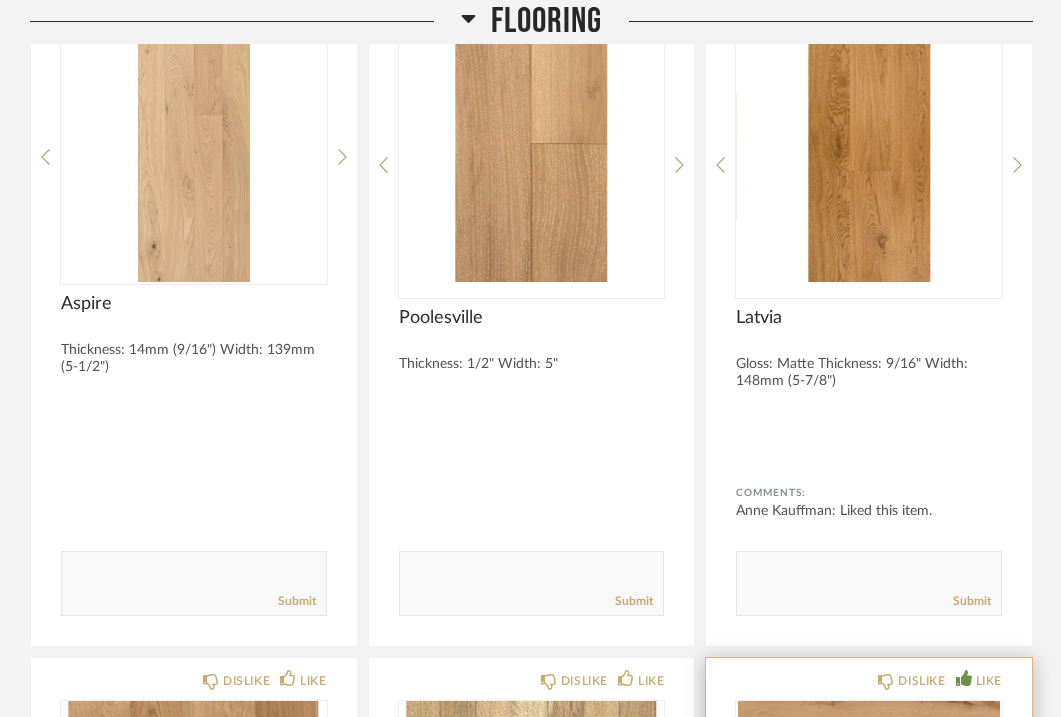 scroll, scrollTop: 3351, scrollLeft: 0, axis: vertical 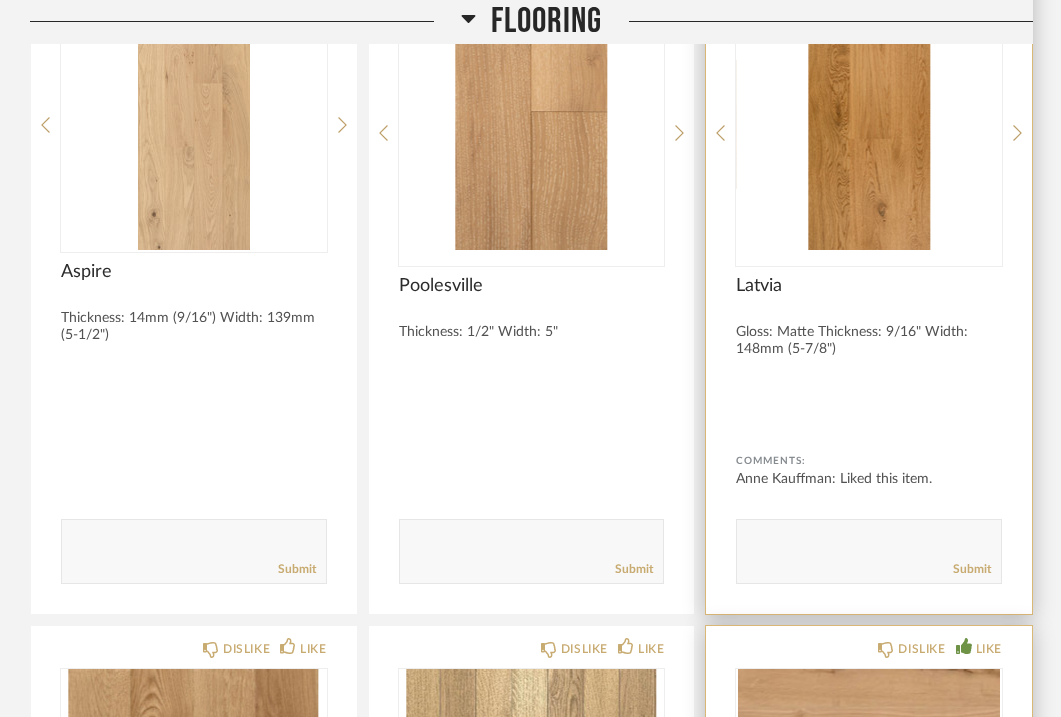 click 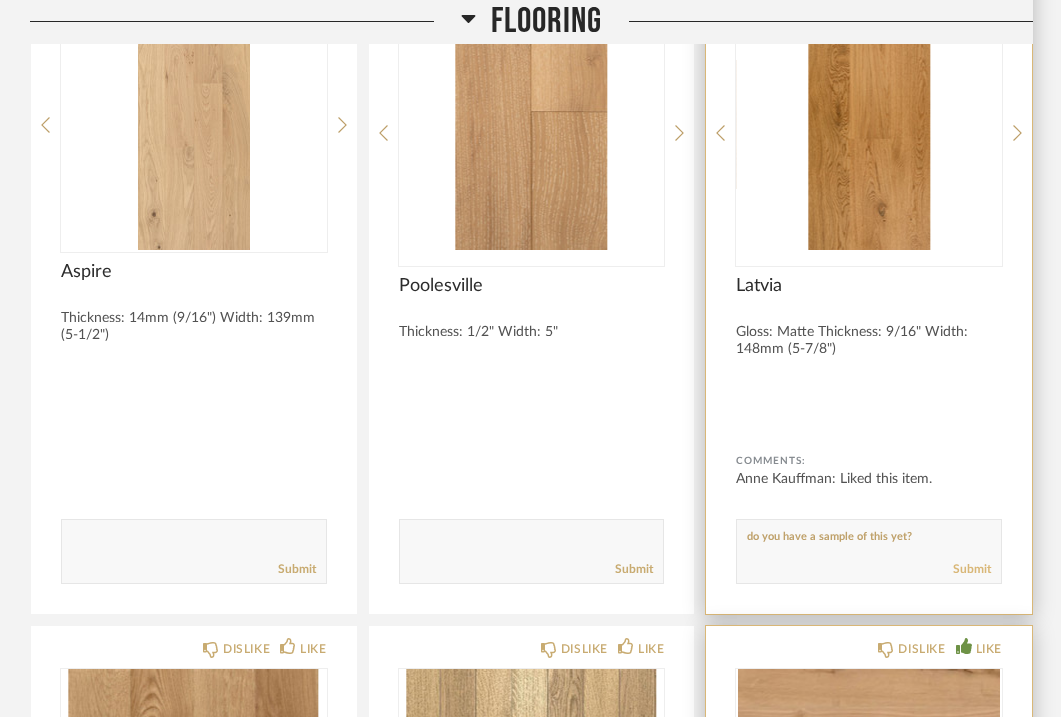 type on "do you have a sample of this yet?" 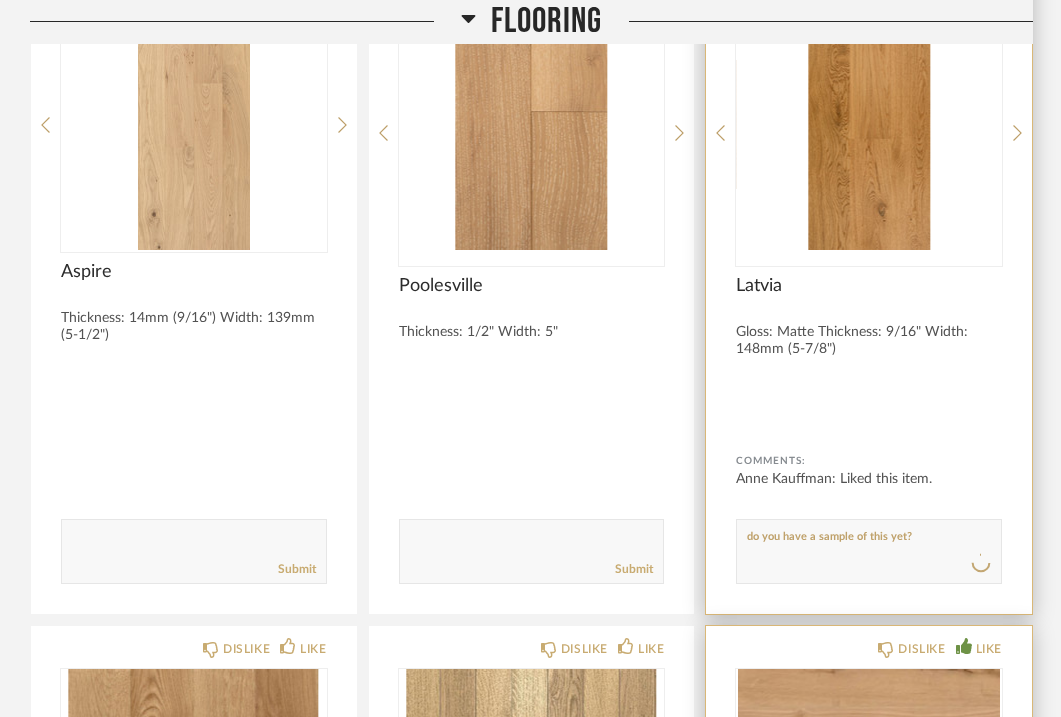 type 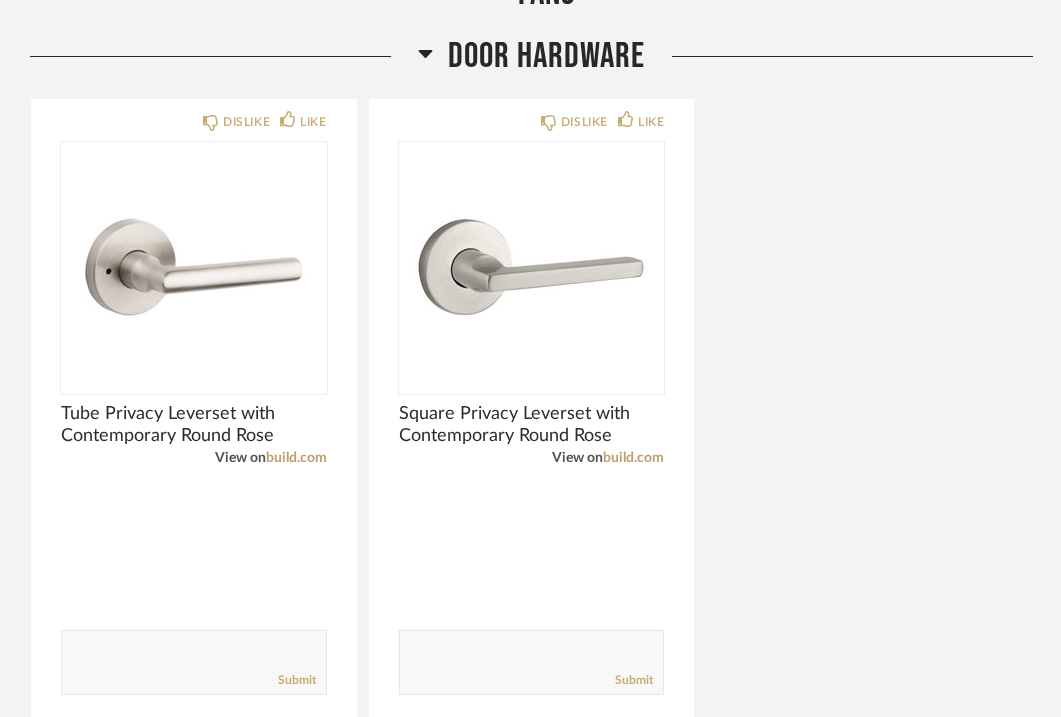 scroll, scrollTop: 6077, scrollLeft: 0, axis: vertical 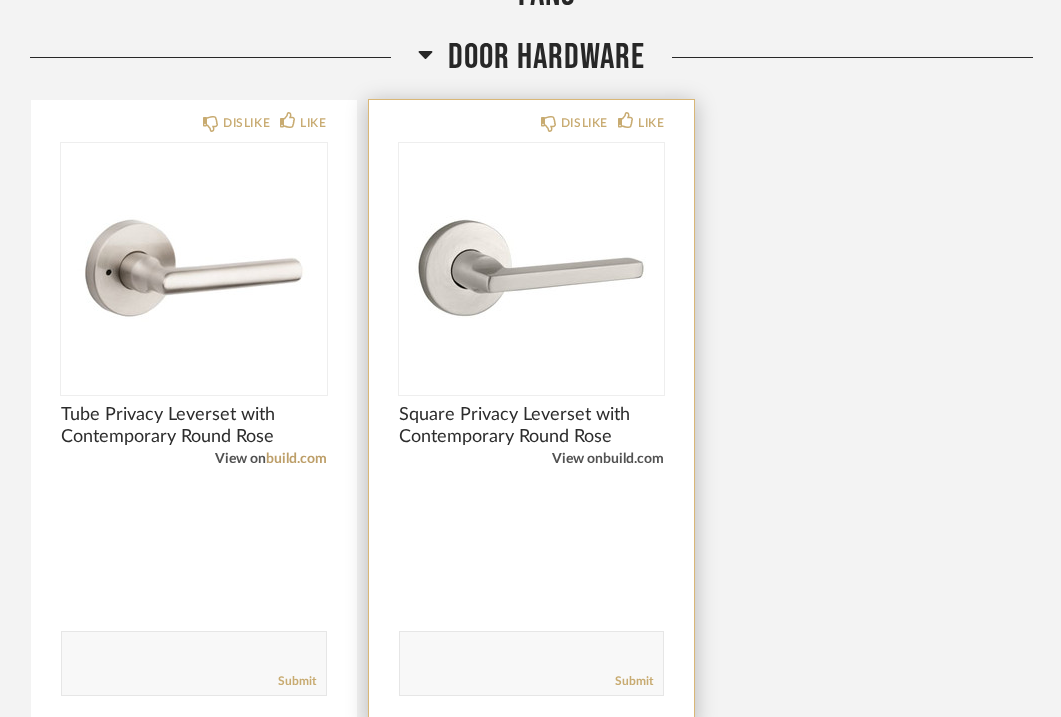 click on "build.com" 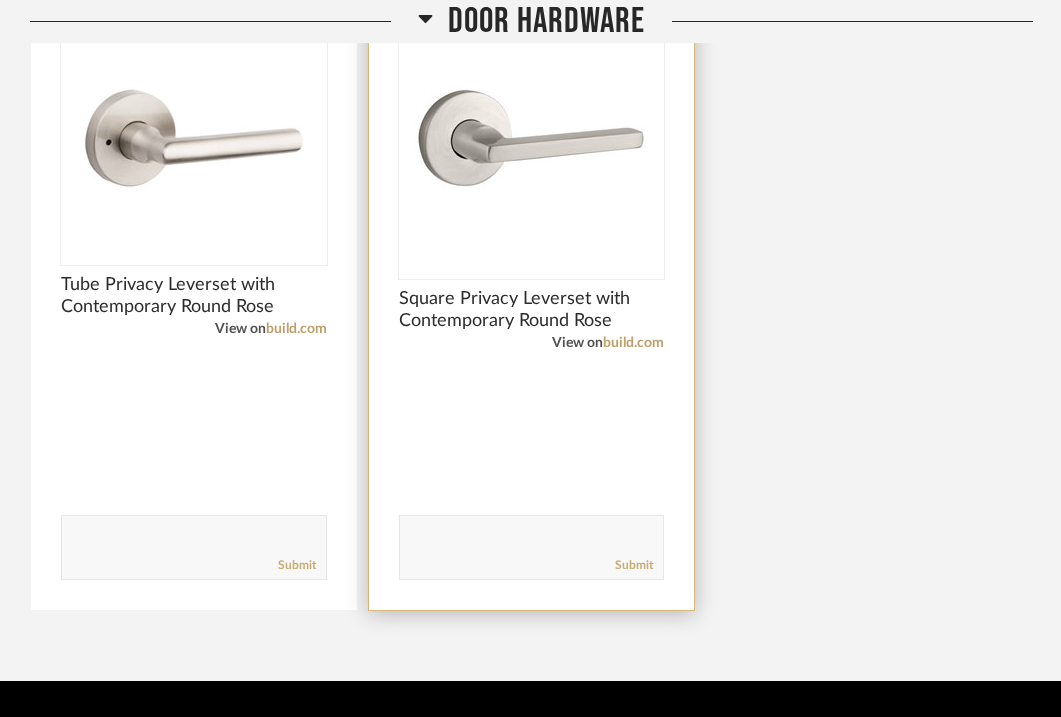 scroll, scrollTop: 6216, scrollLeft: 0, axis: vertical 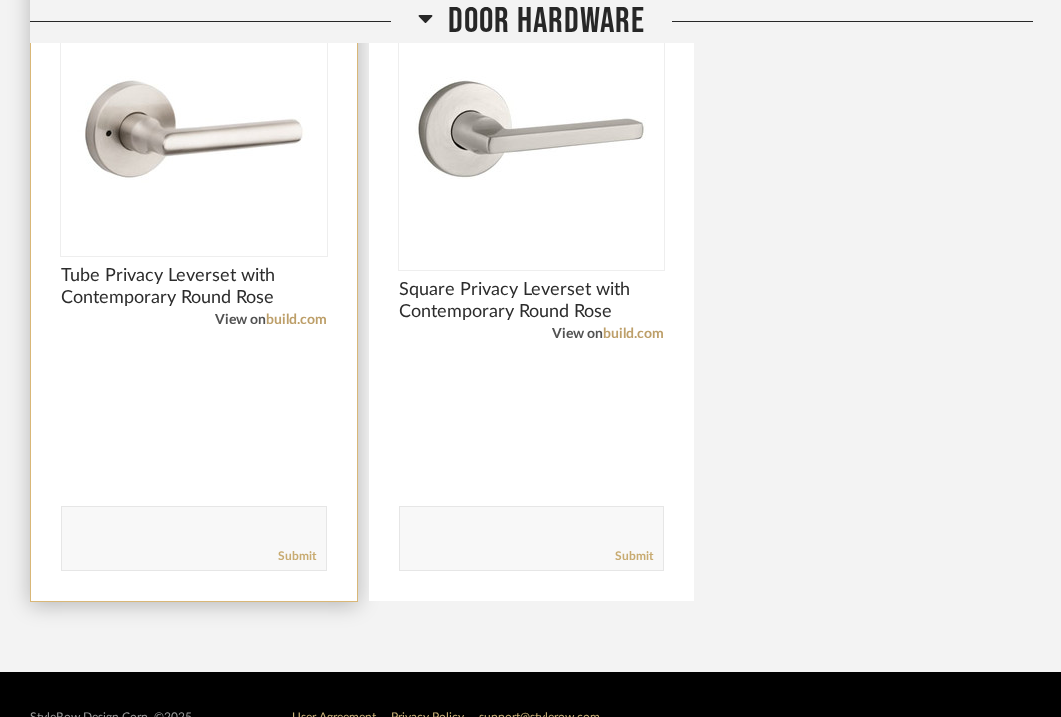 click 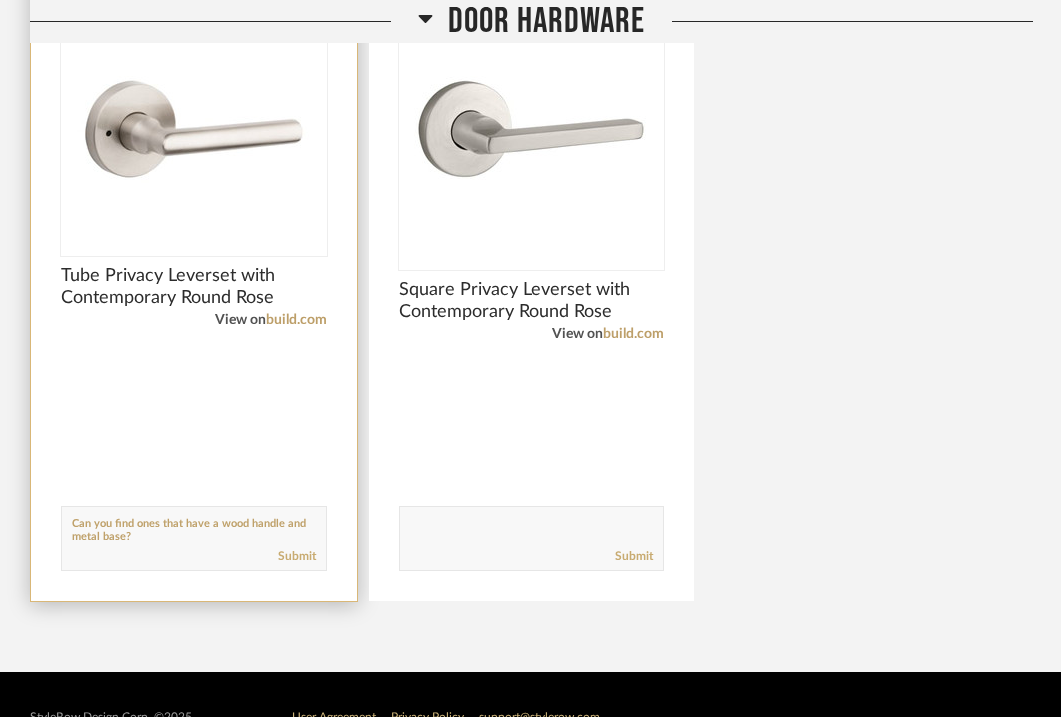 type on "Can you find ones that have a wood handle and metal base?" 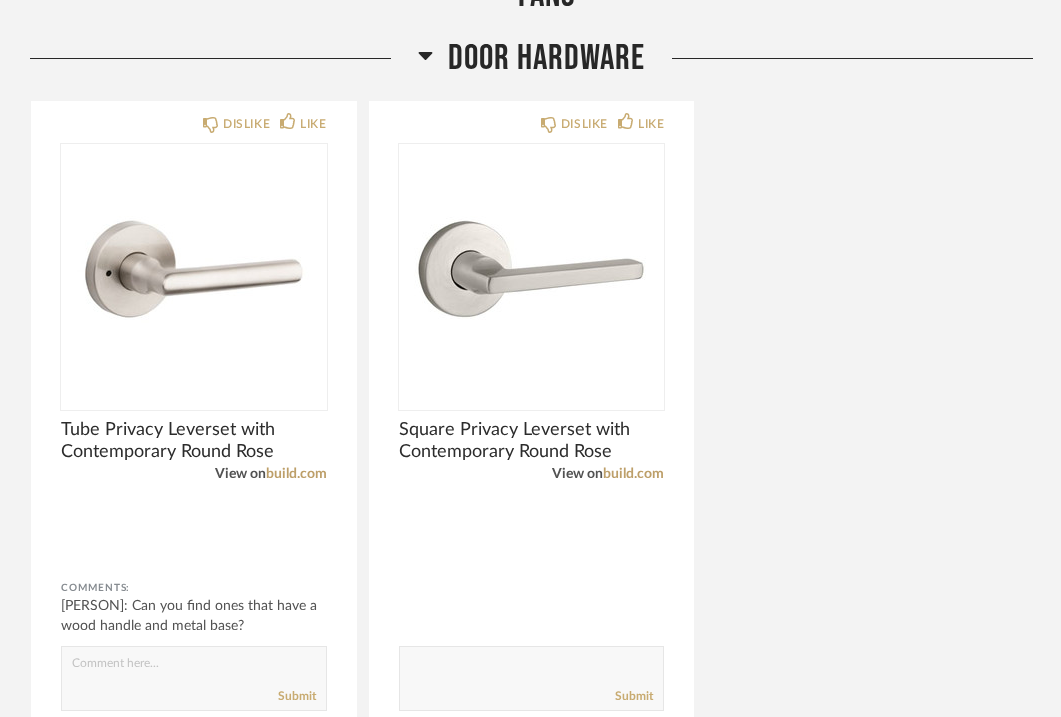 scroll, scrollTop: 6277, scrollLeft: 0, axis: vertical 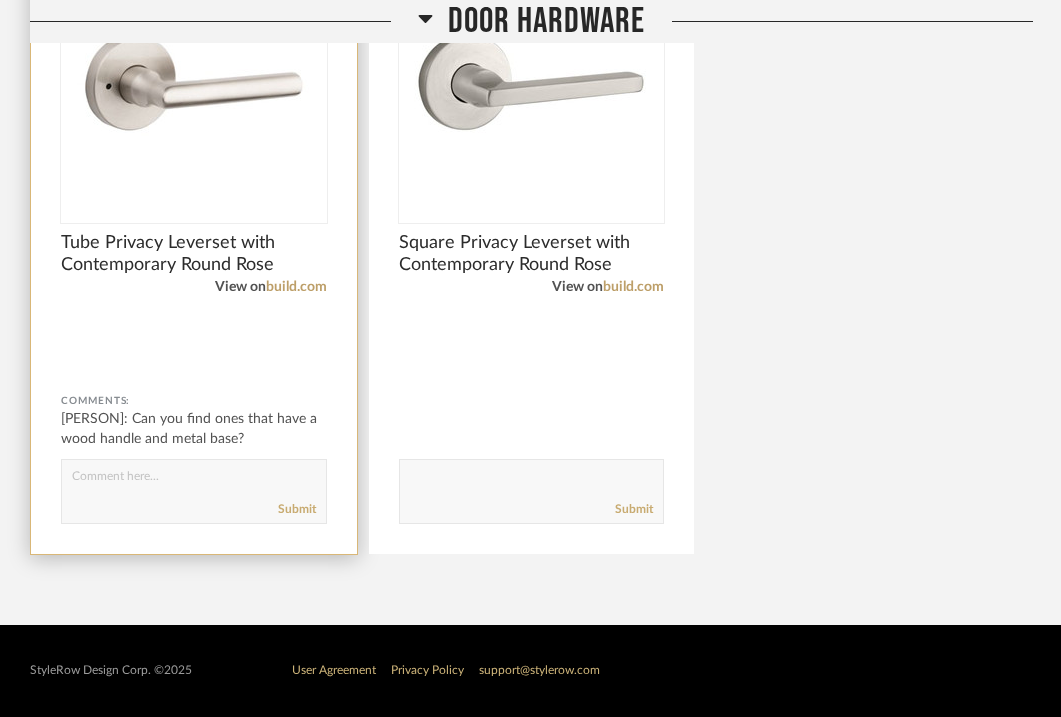 click 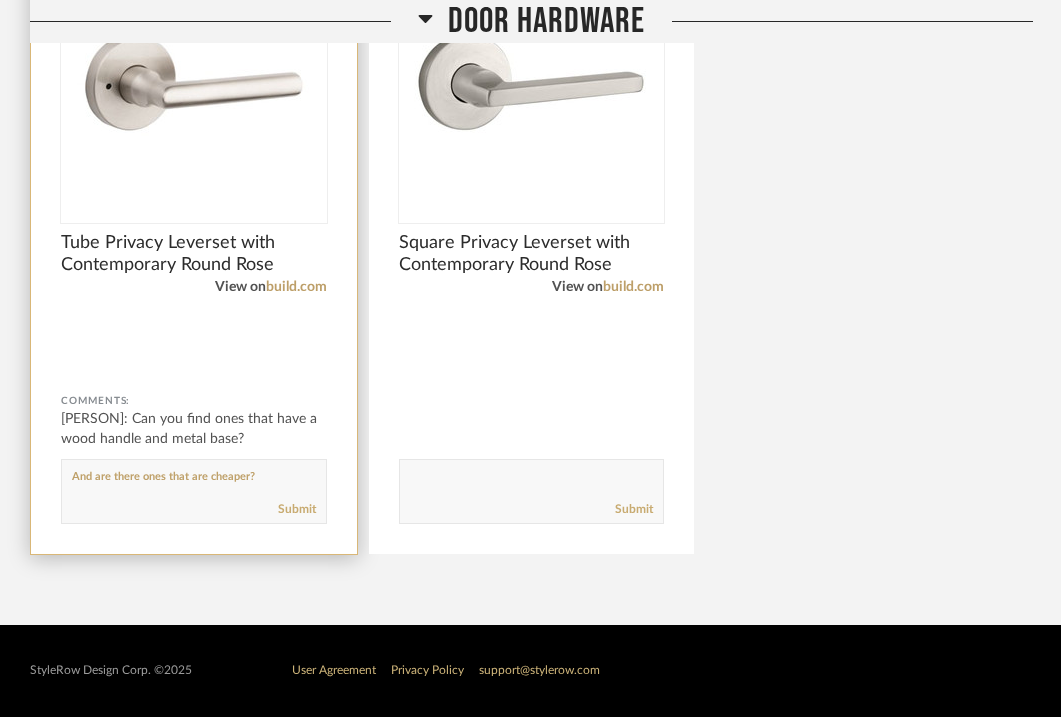 type on "And are there ones that are cheaper?" 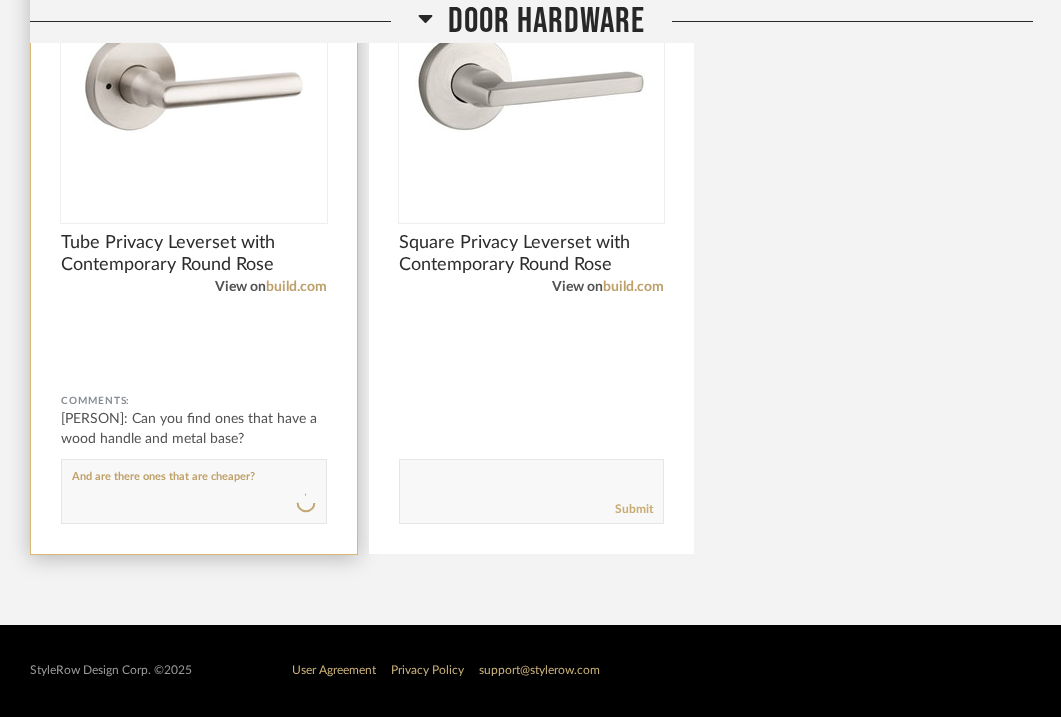 type 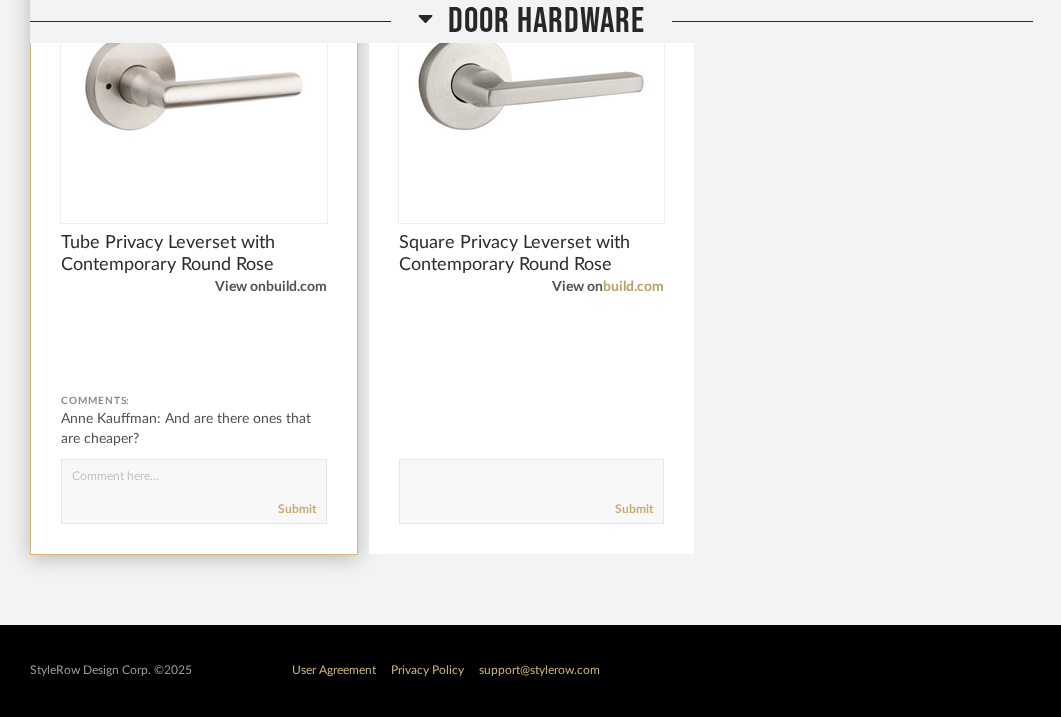click on "build.com" 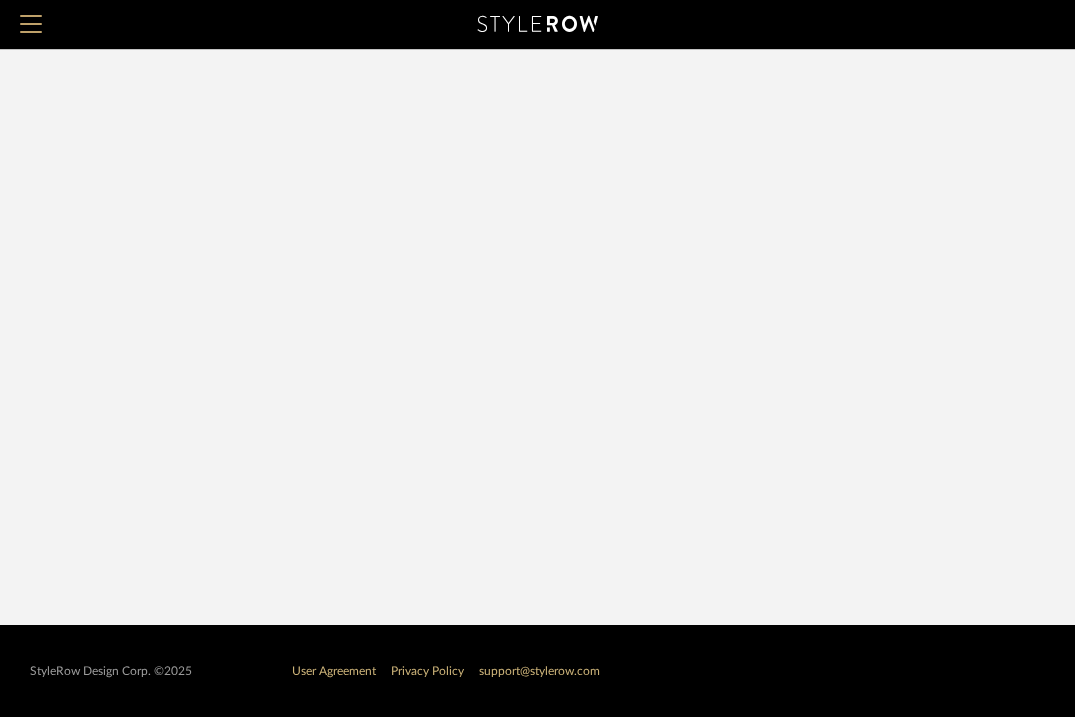 scroll, scrollTop: 0, scrollLeft: 0, axis: both 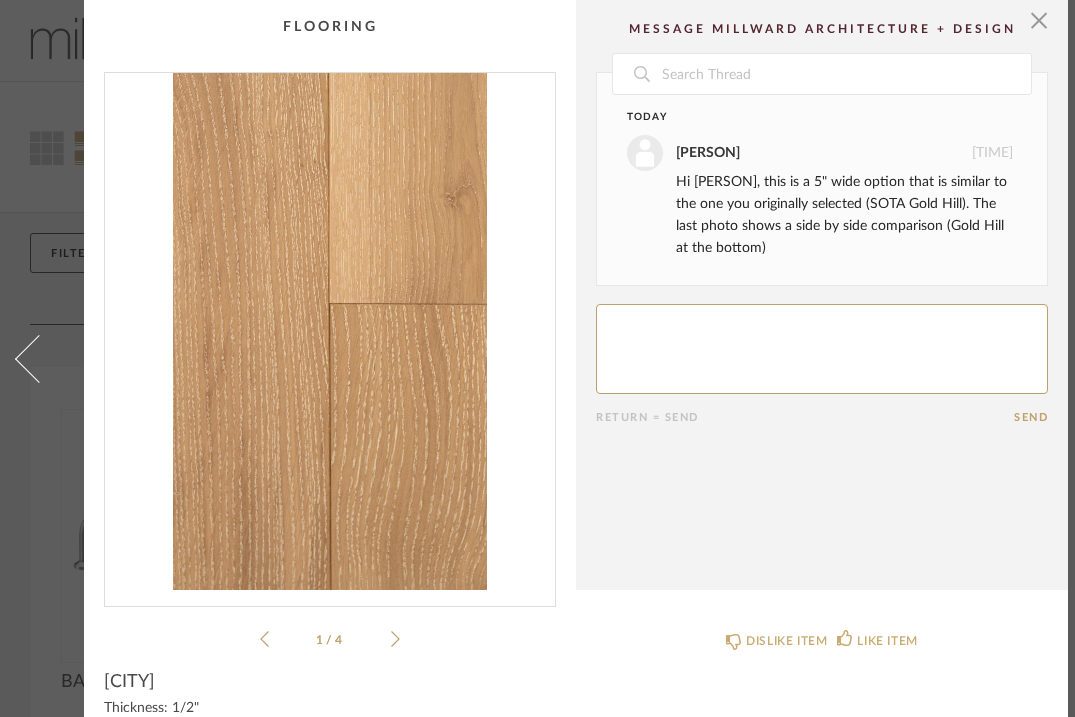 click 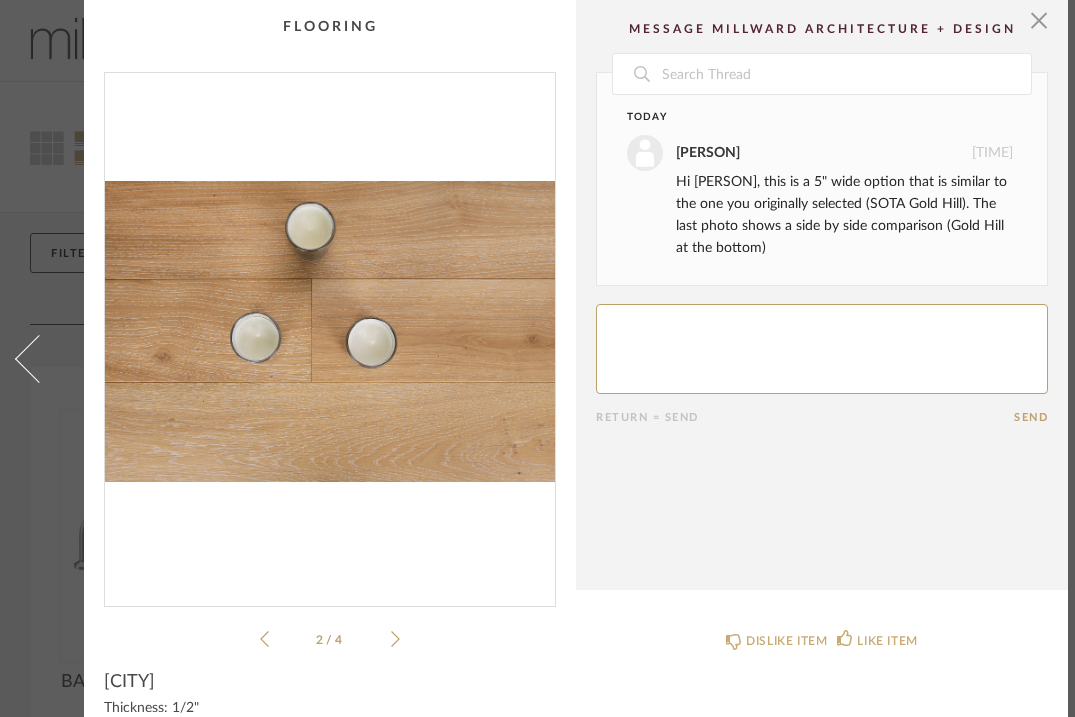 click 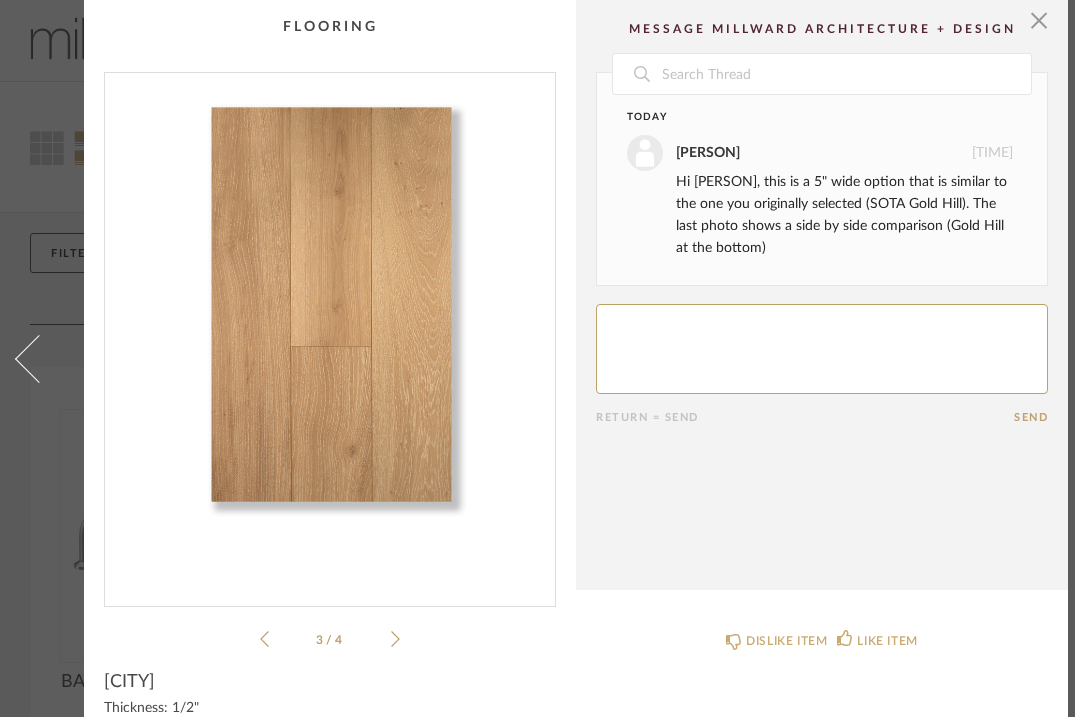click 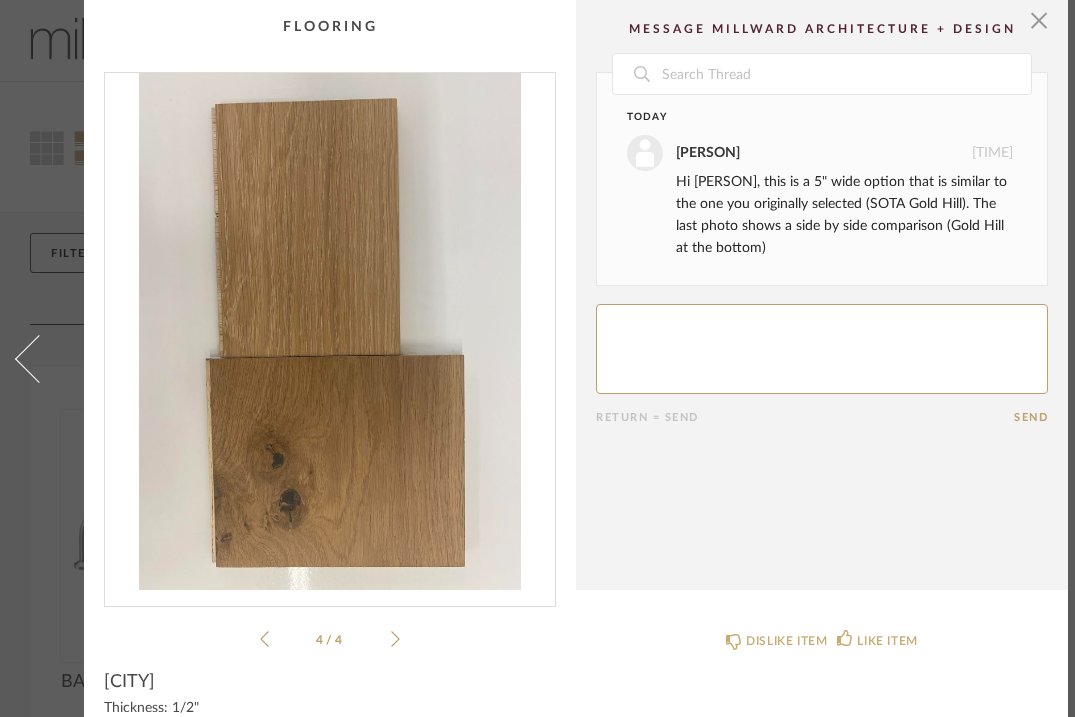 click 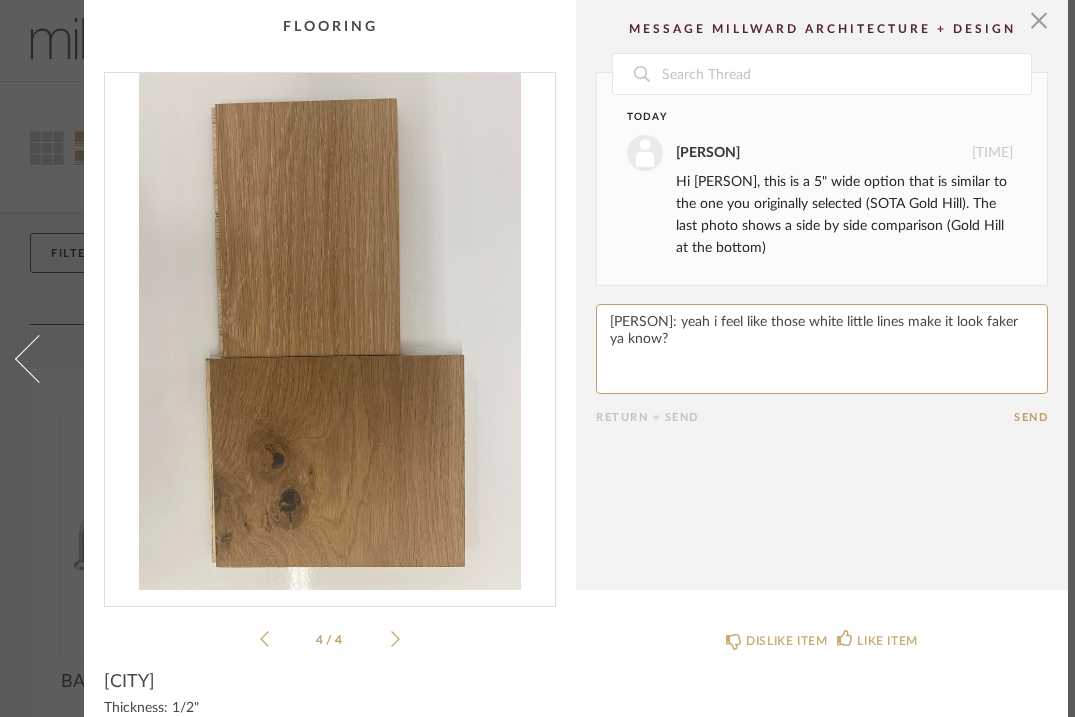 type on "yeah i feel like those white little lines make it look faker ya know?" 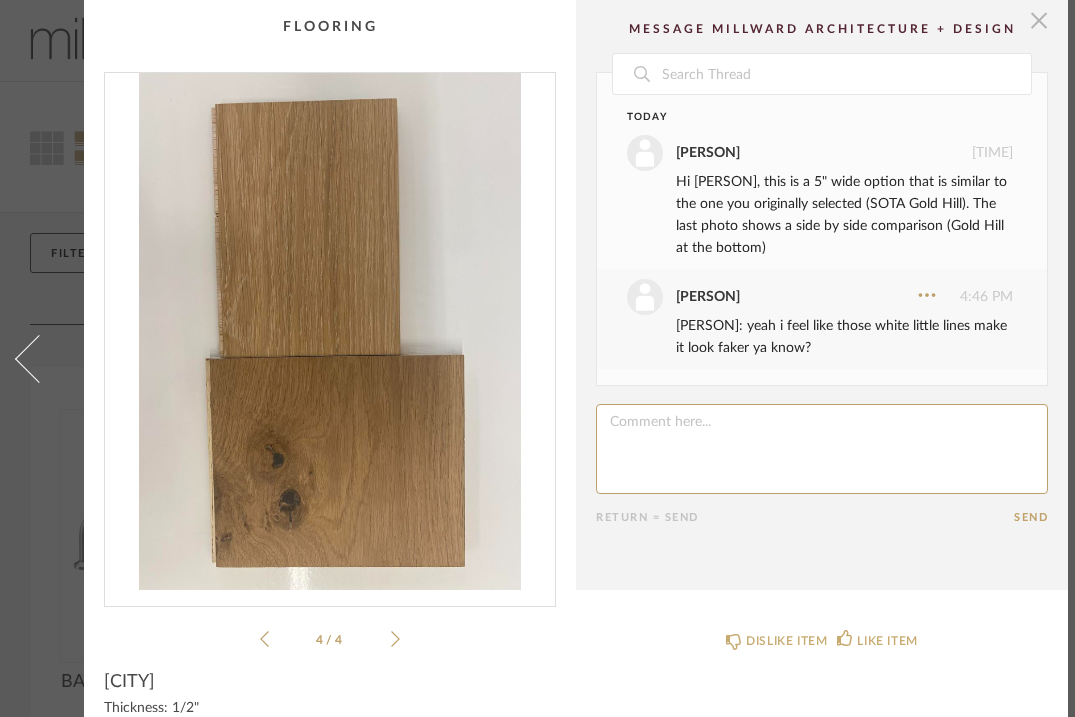 click at bounding box center (1039, 20) 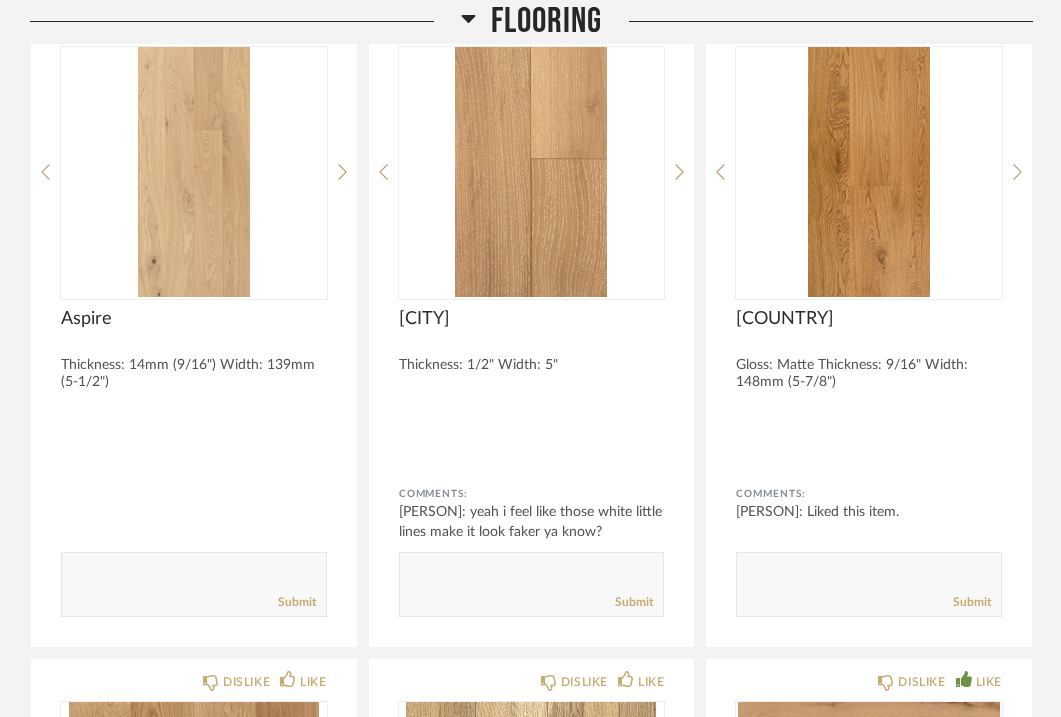 scroll, scrollTop: 3278, scrollLeft: 0, axis: vertical 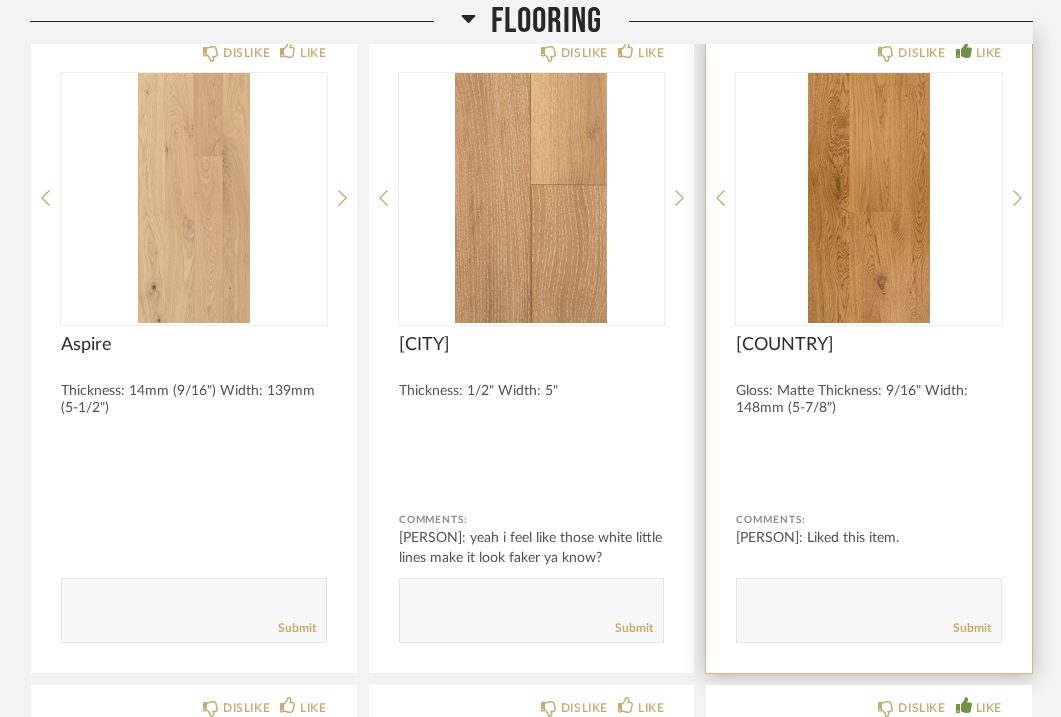 click 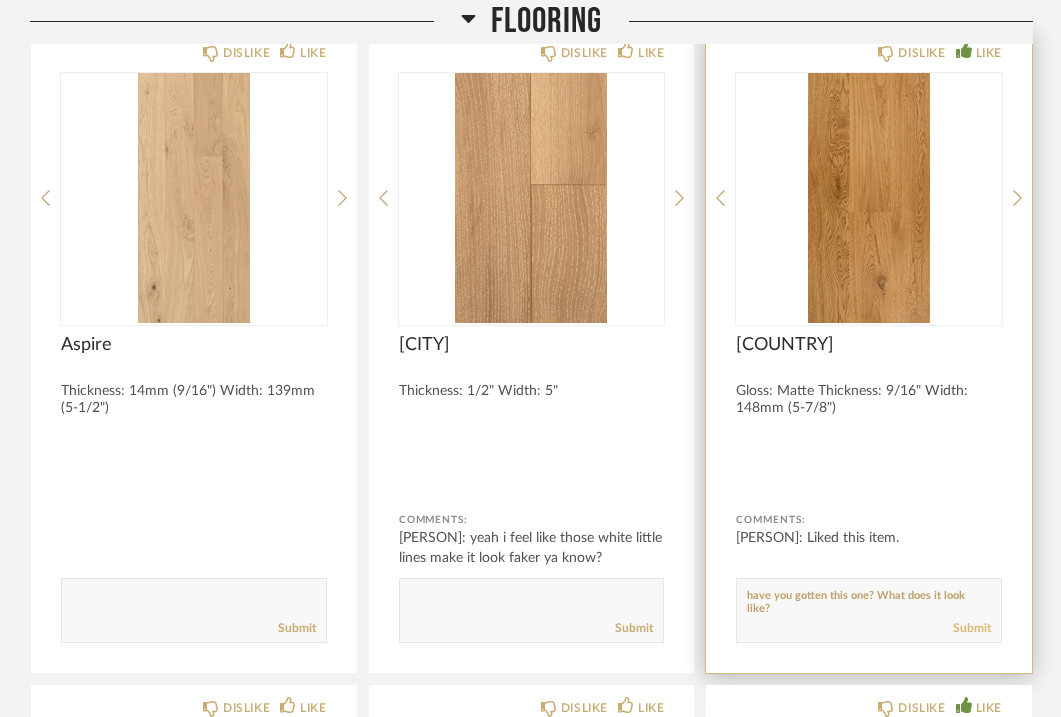 type on "have you gotten this one? What does it look like?" 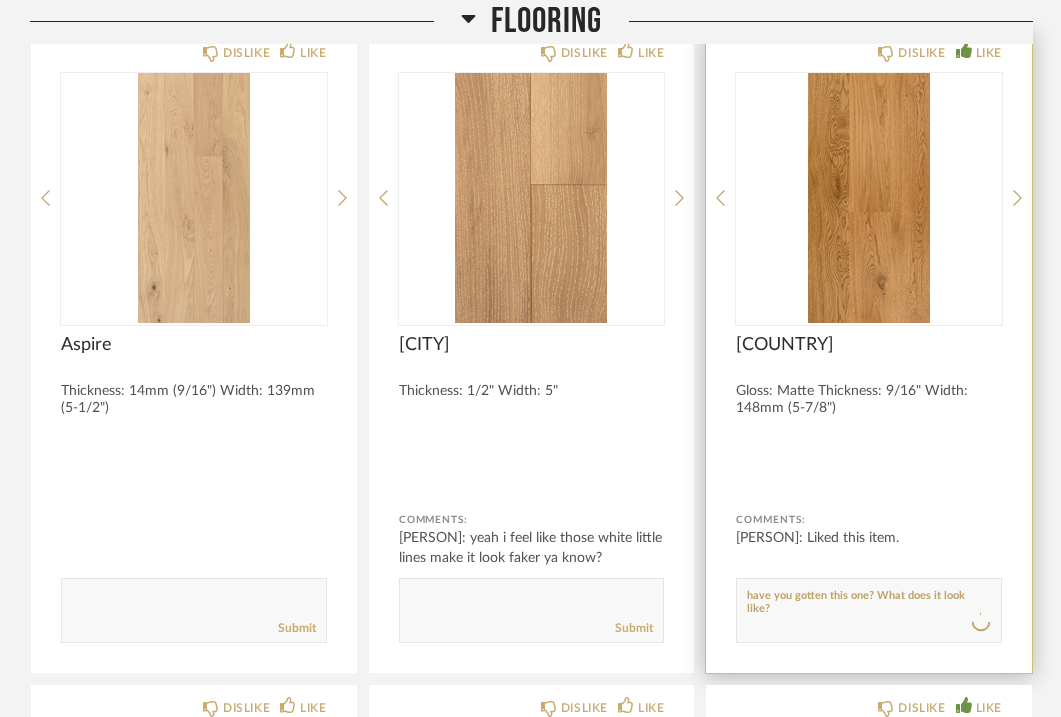 type 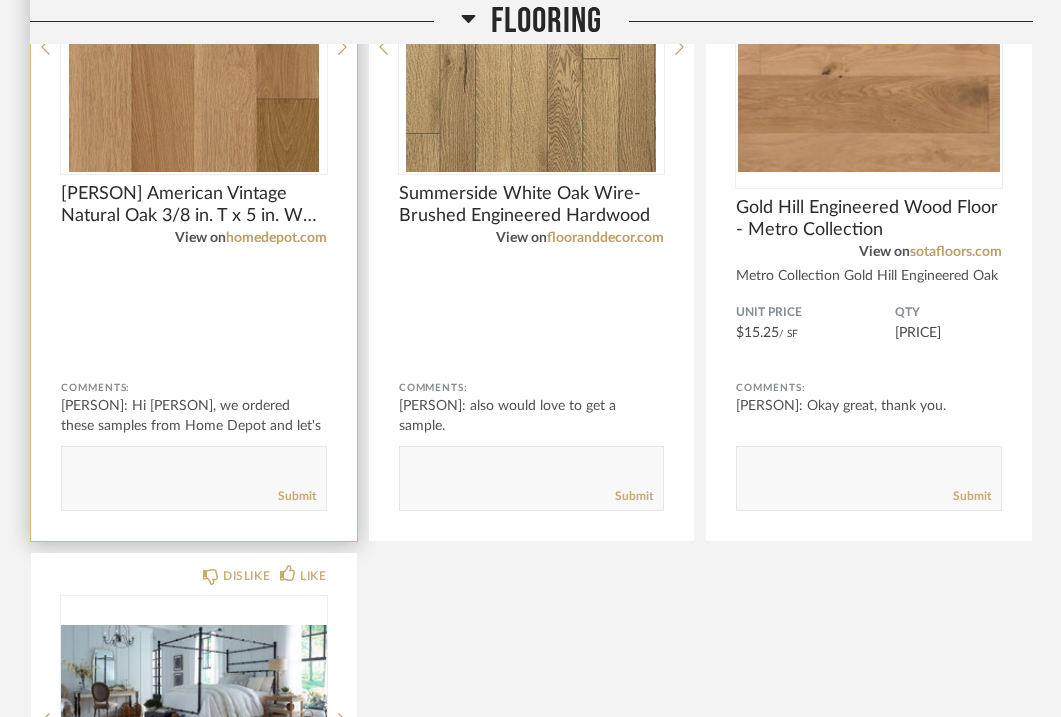 scroll, scrollTop: 4112, scrollLeft: 0, axis: vertical 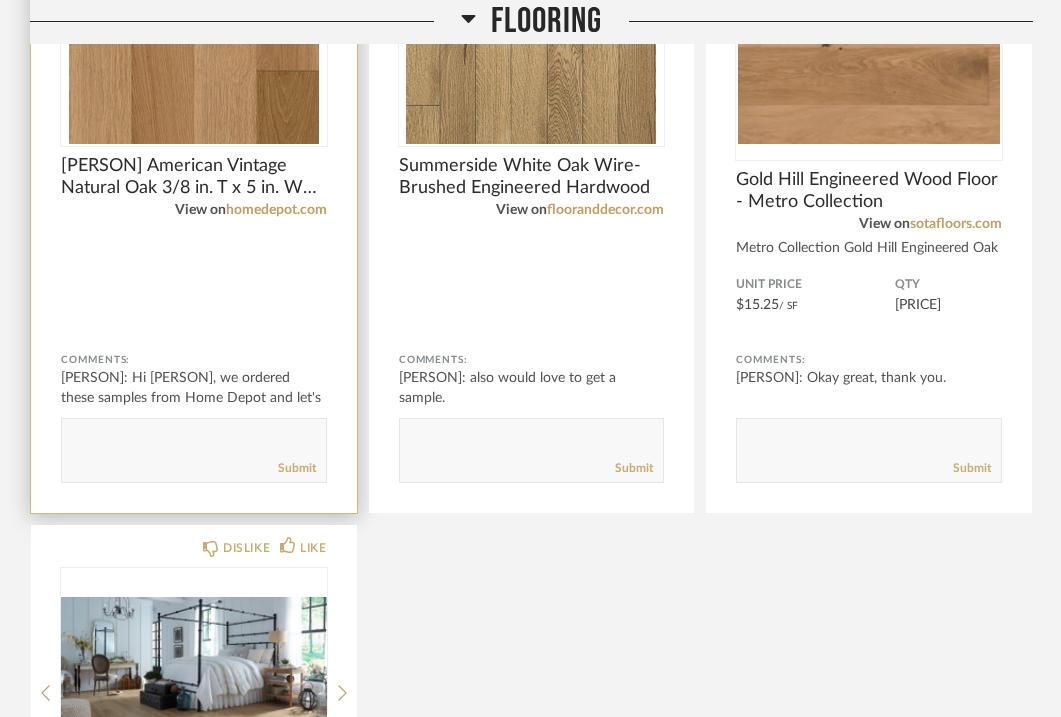 click 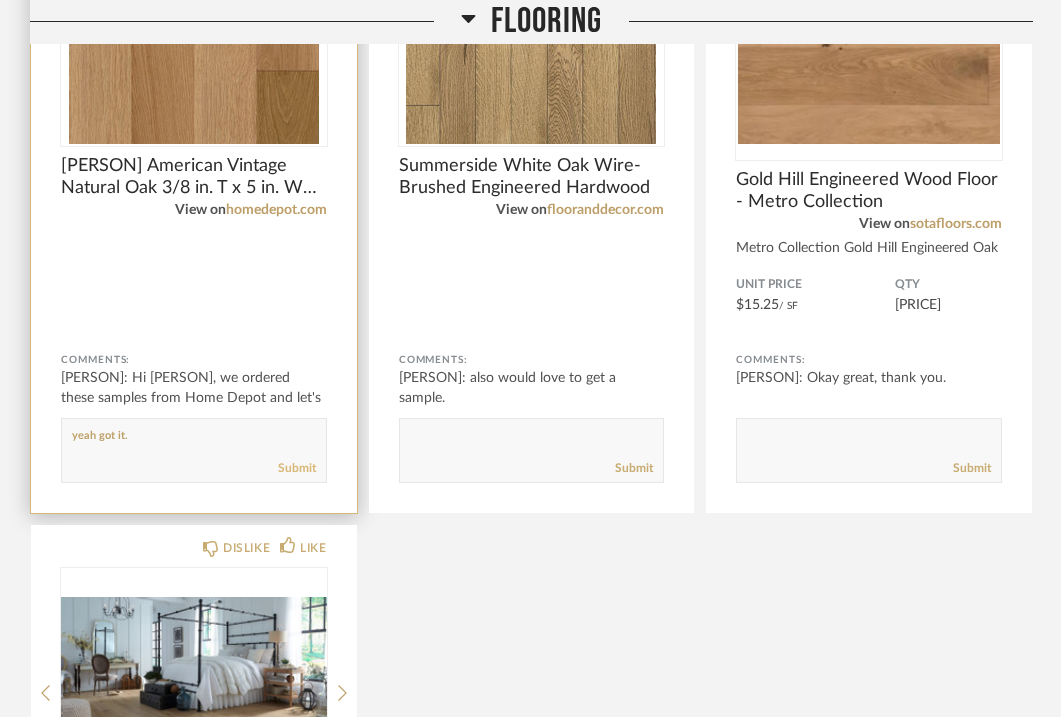 type on "yeah got it." 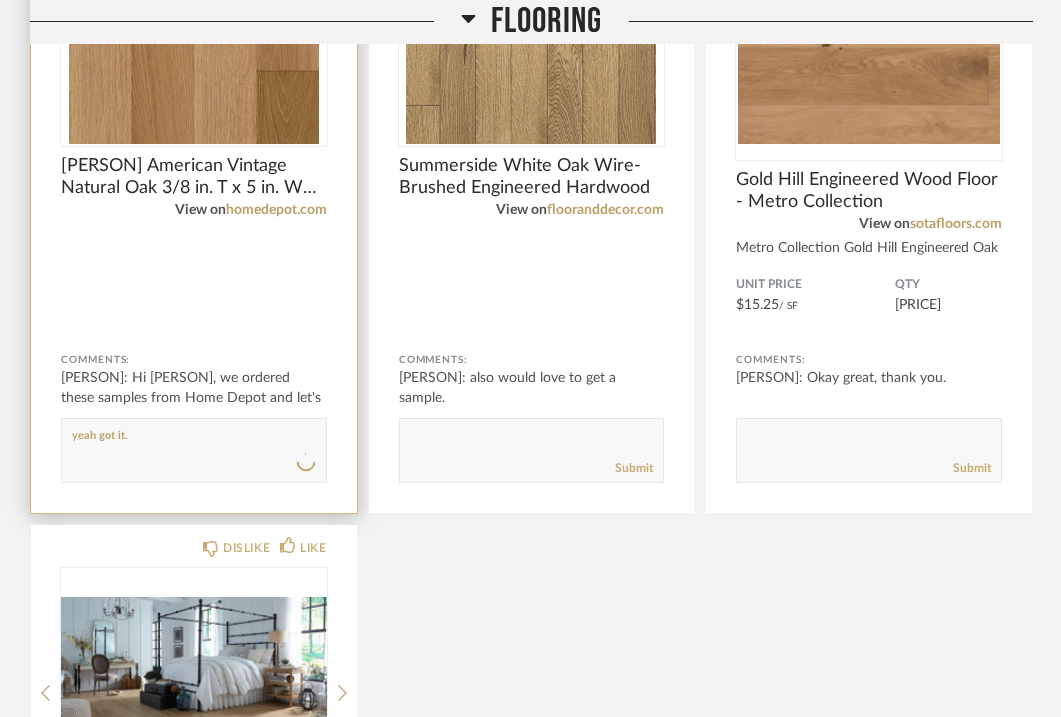 type 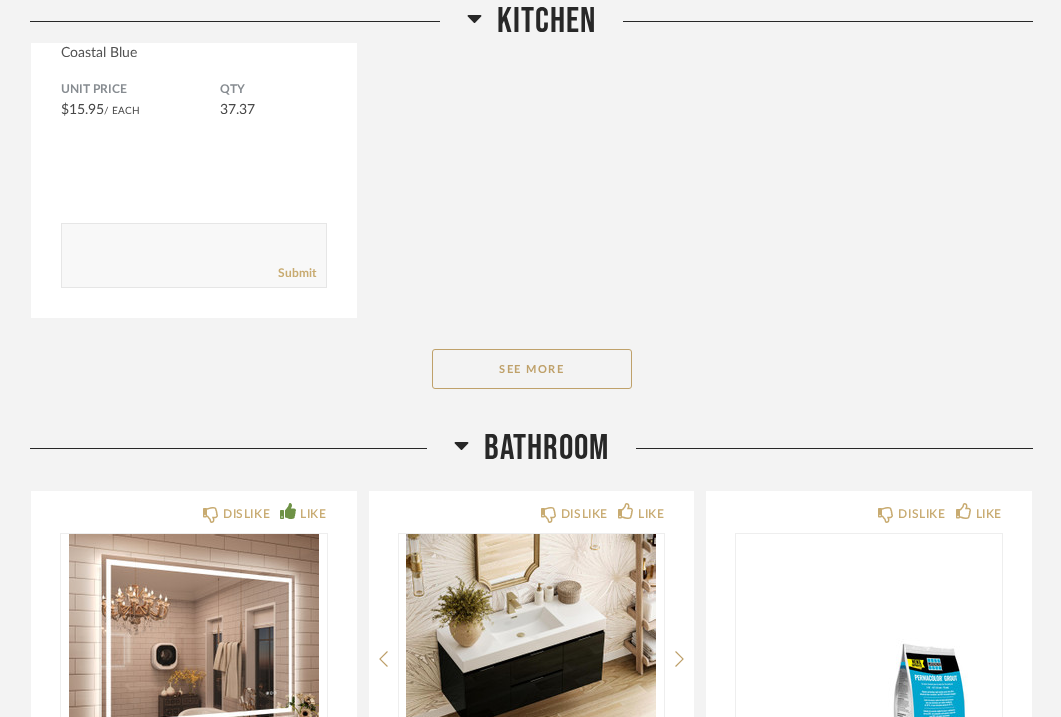scroll, scrollTop: 1365, scrollLeft: 0, axis: vertical 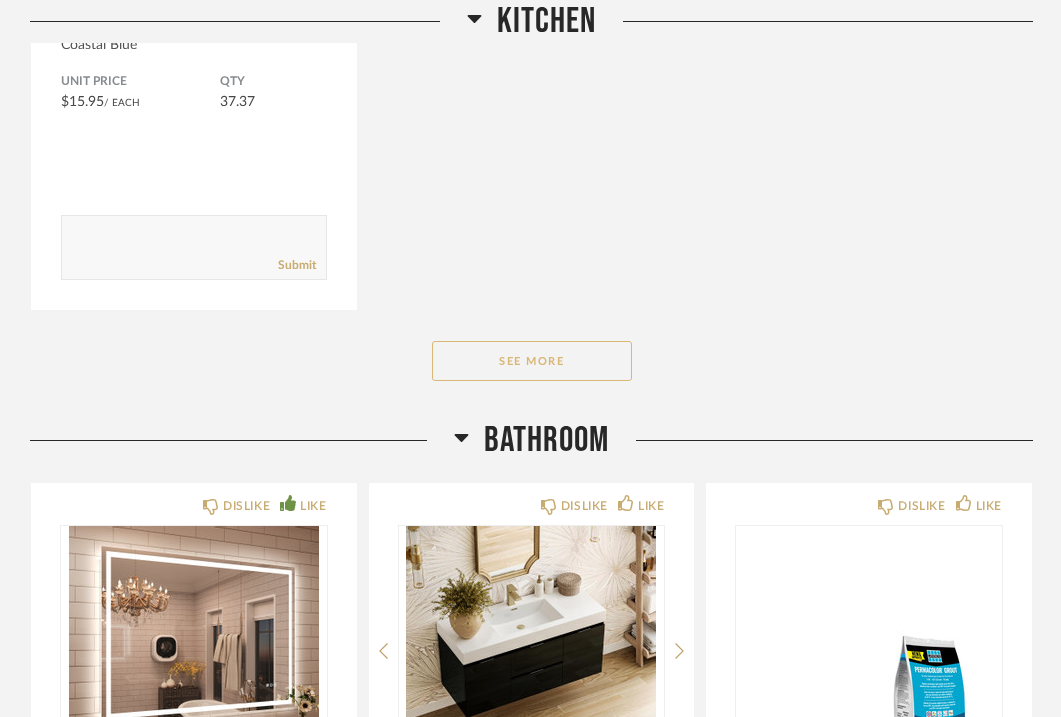 click on "See More" 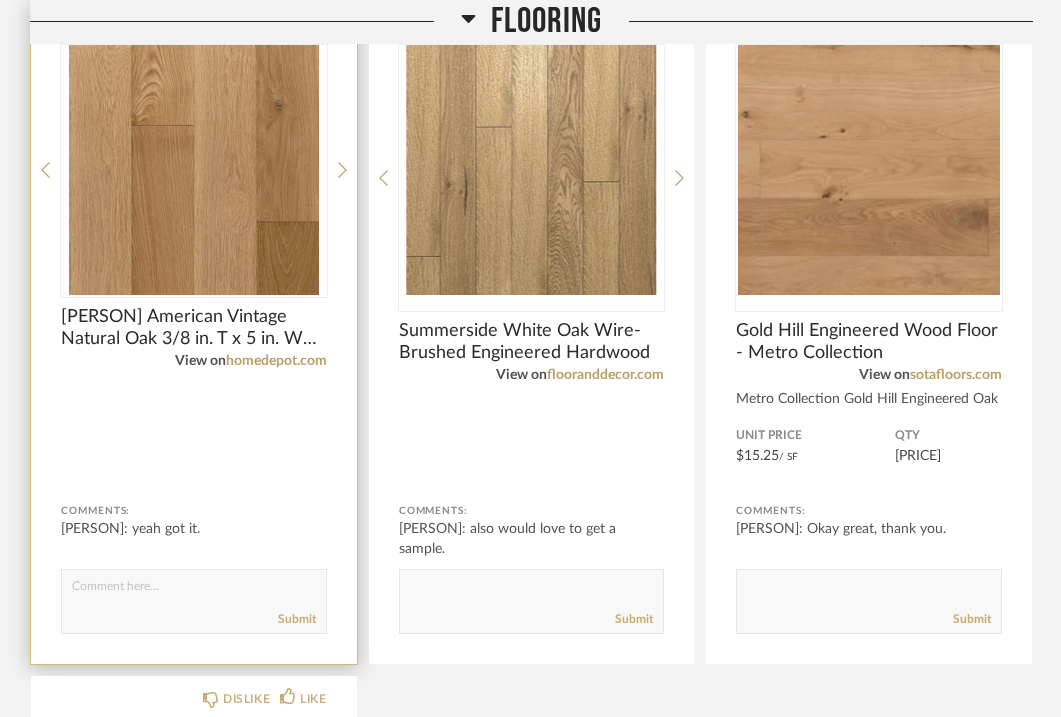 scroll, scrollTop: 3999, scrollLeft: 0, axis: vertical 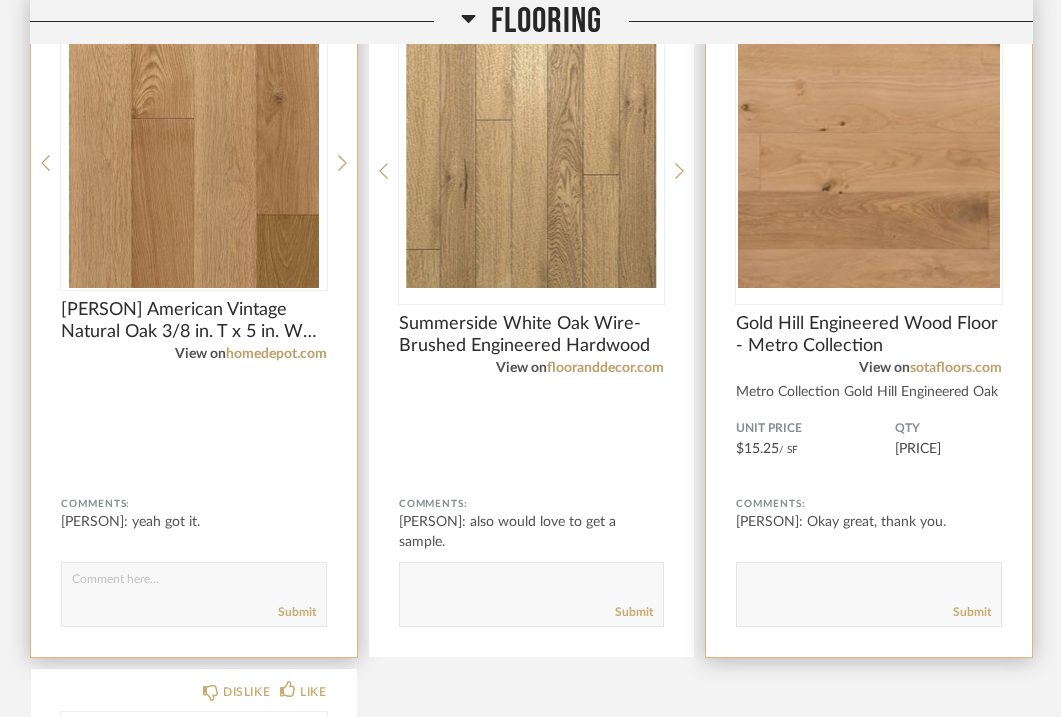 click at bounding box center [869, 163] 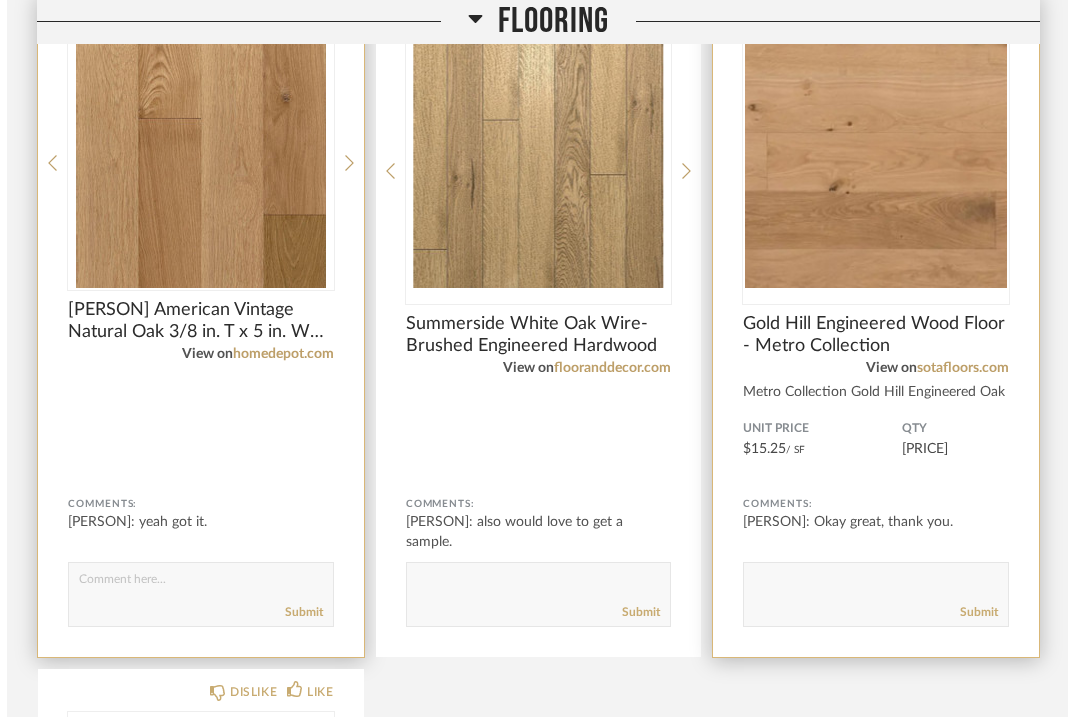 scroll, scrollTop: 0, scrollLeft: 0, axis: both 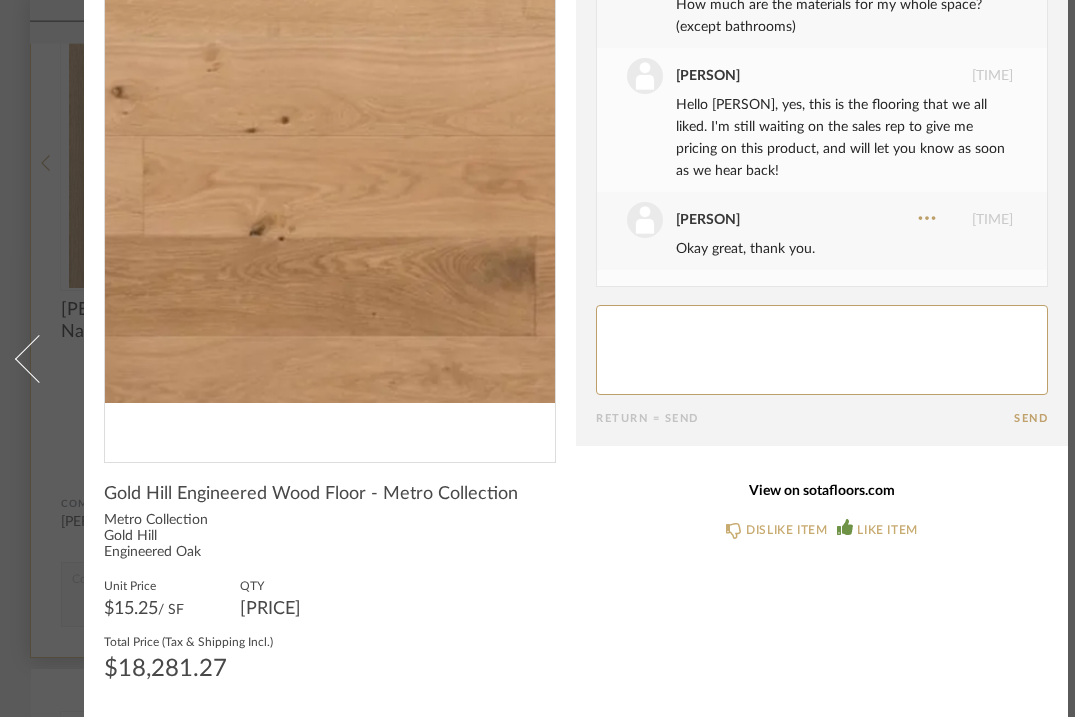 click on "View on sotafloors.com" at bounding box center [822, 491] 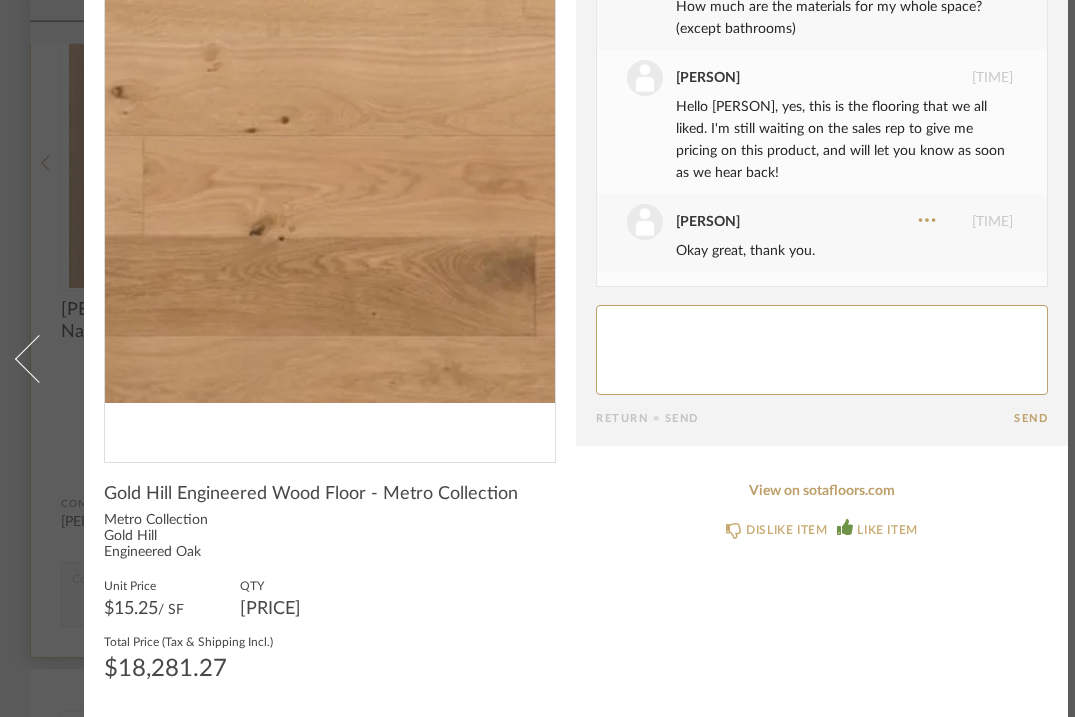 scroll, scrollTop: 264, scrollLeft: 0, axis: vertical 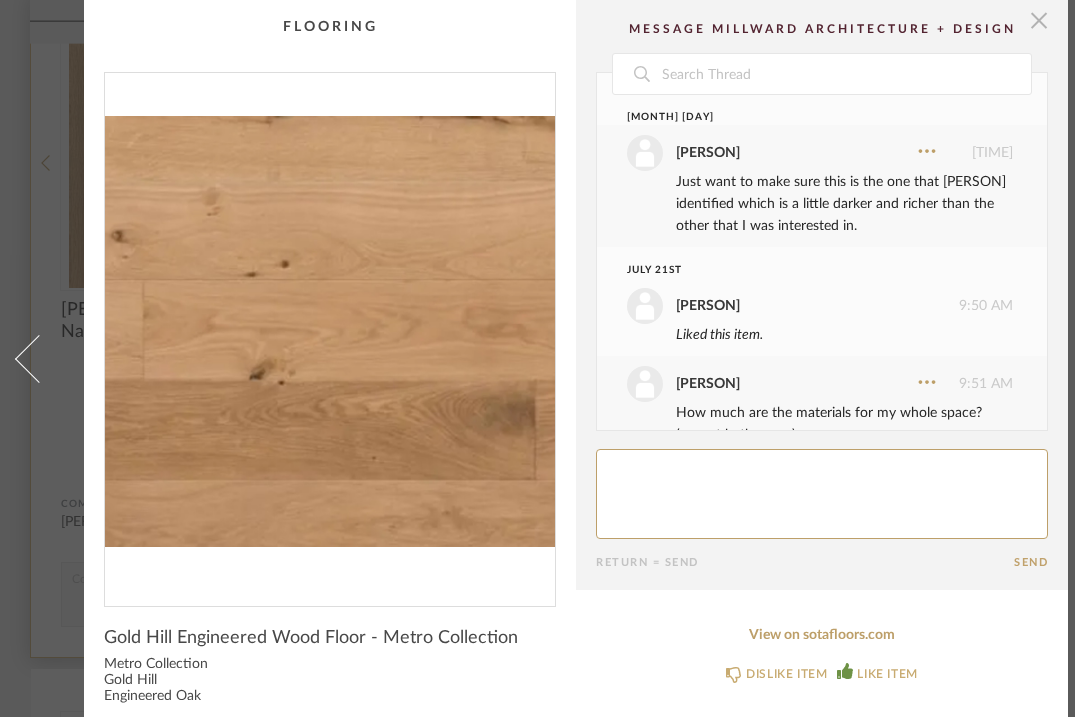 click at bounding box center [1039, 20] 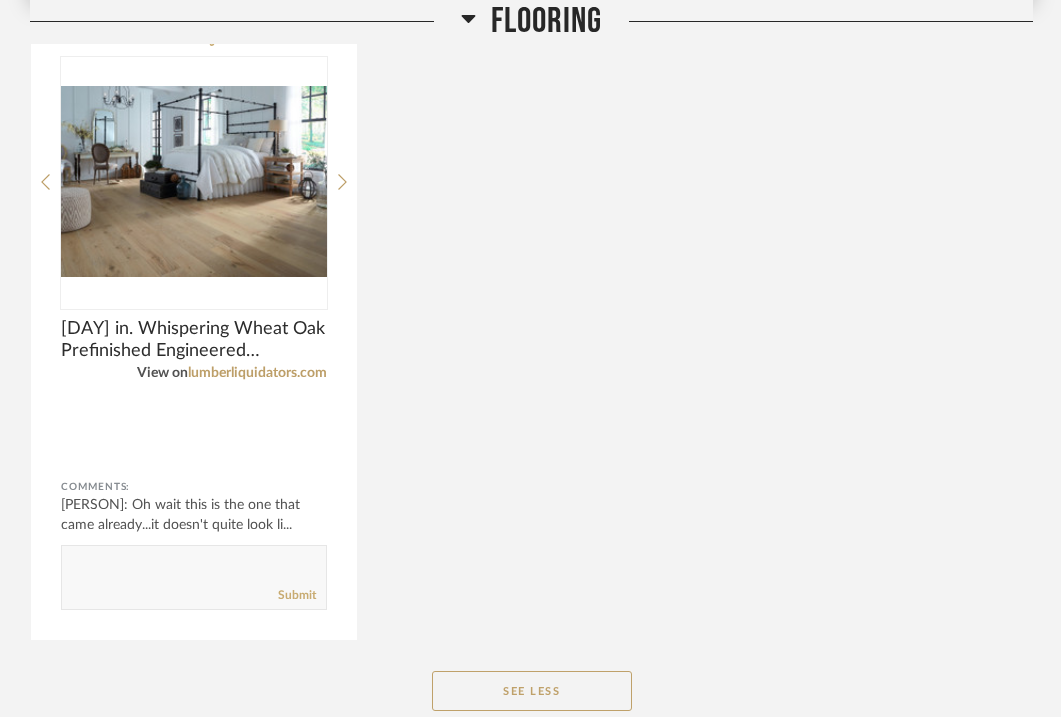 scroll, scrollTop: 4678, scrollLeft: 0, axis: vertical 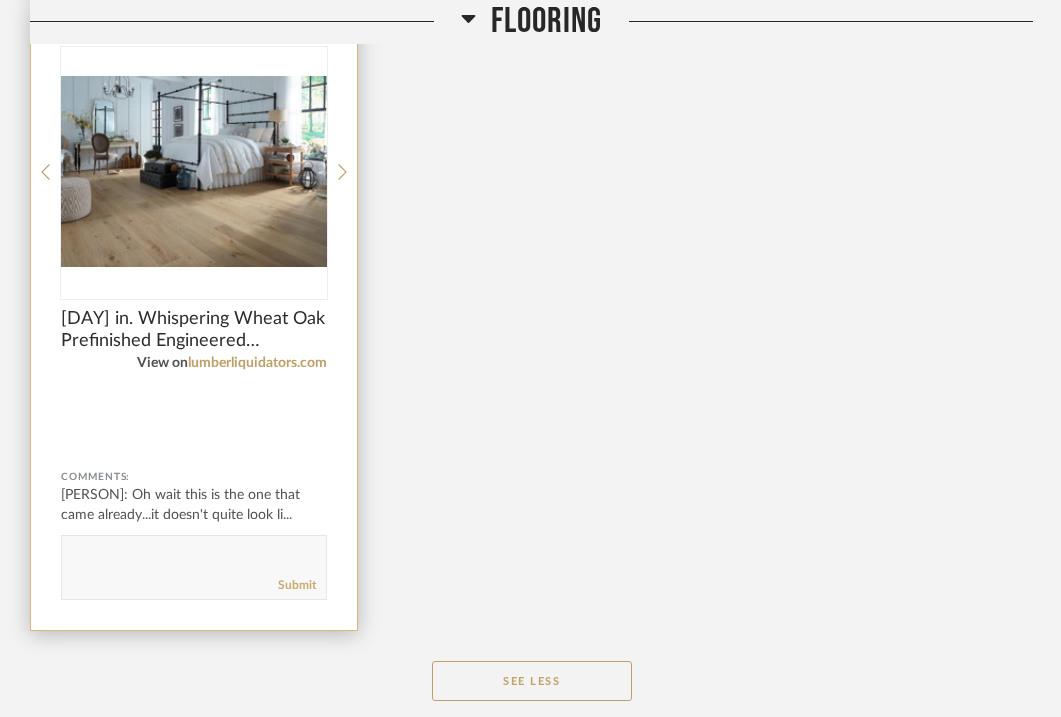 click 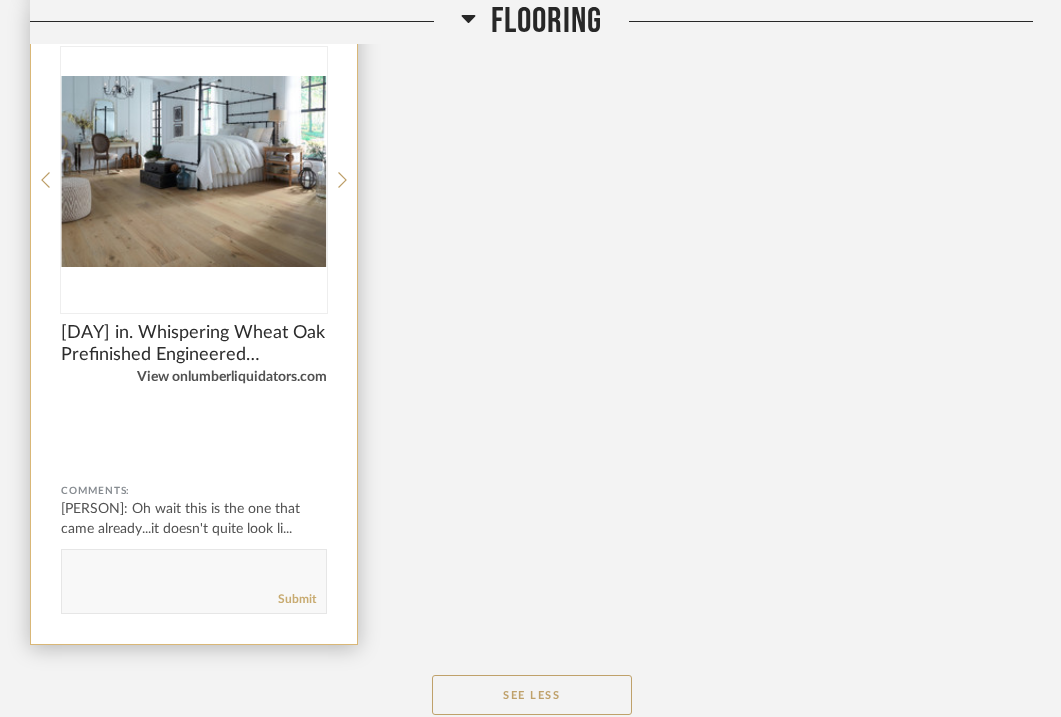 click on "lumberliquidators.com" 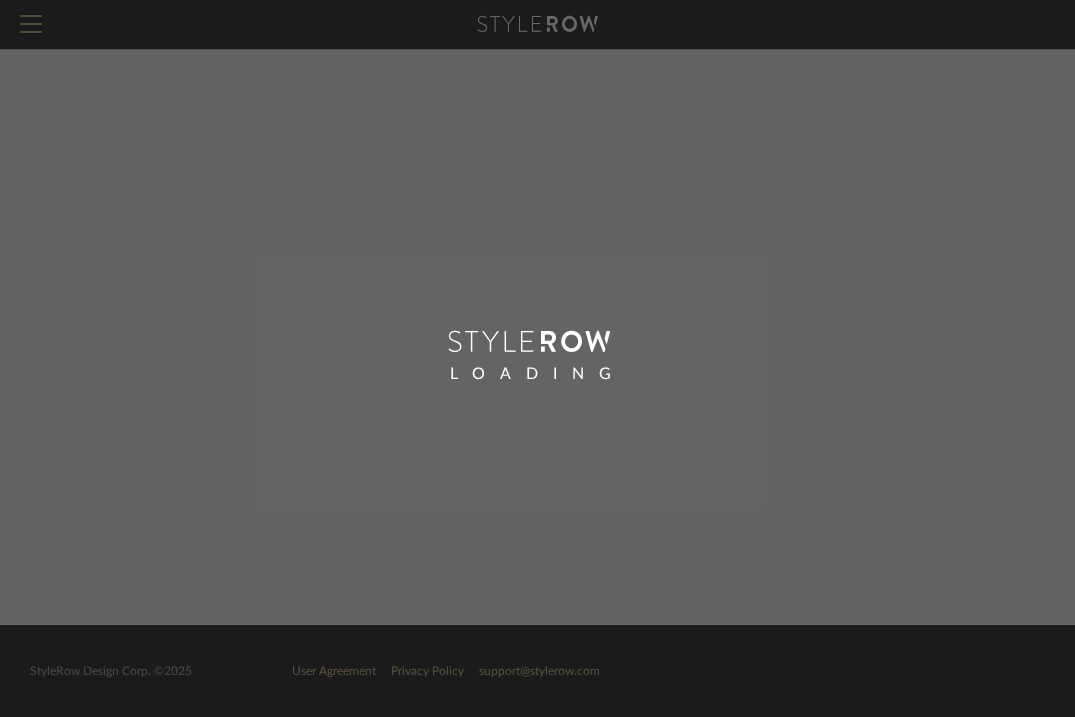 scroll, scrollTop: 0, scrollLeft: 0, axis: both 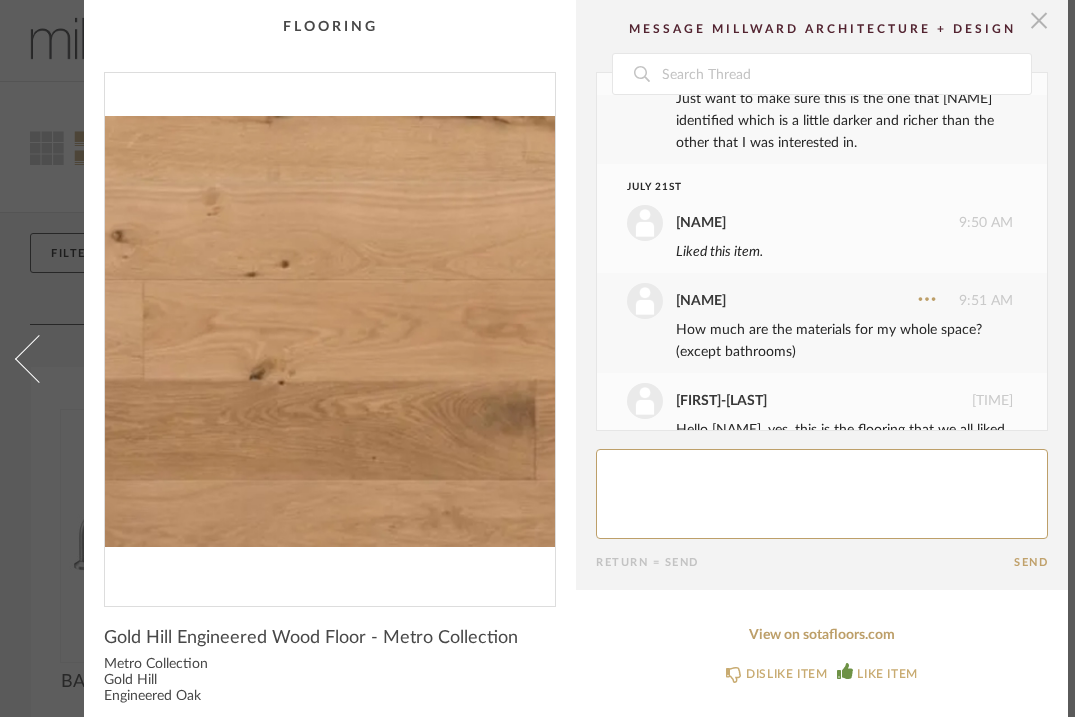 click at bounding box center [1039, 20] 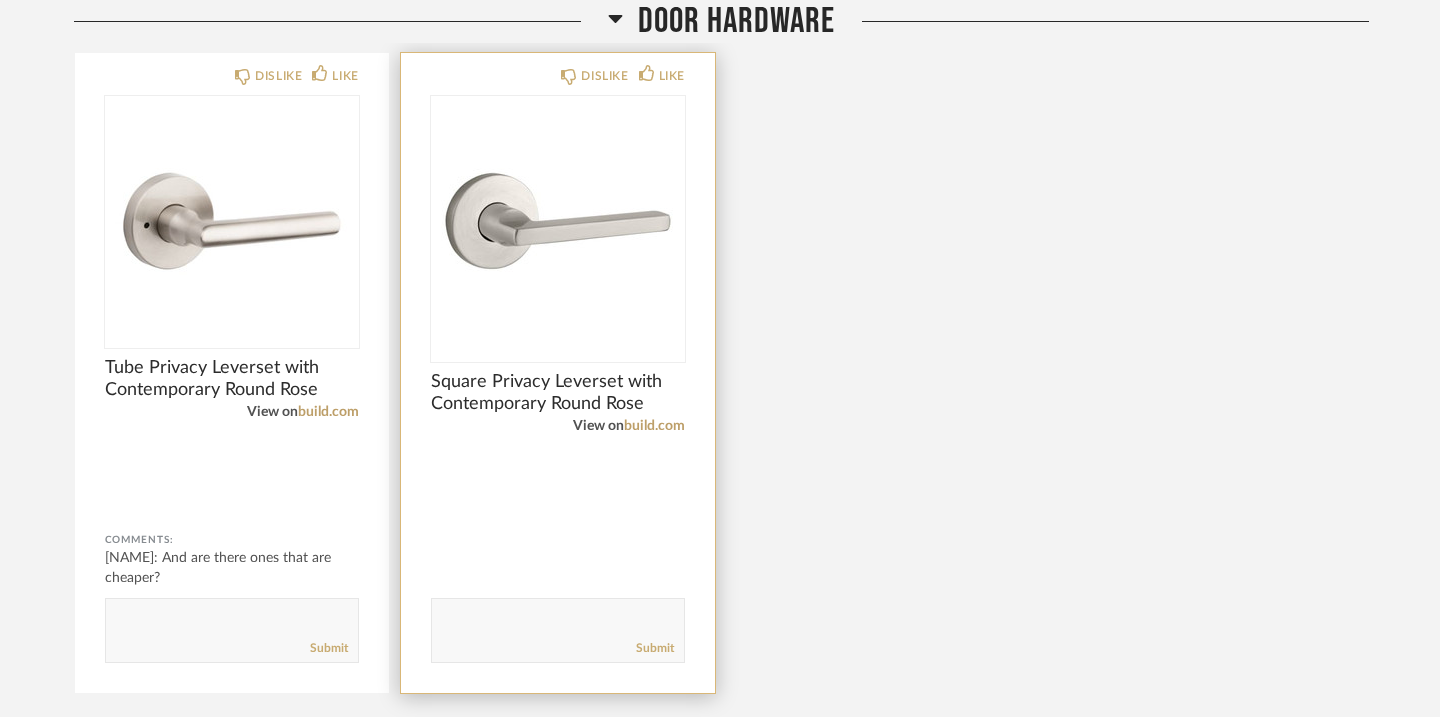 scroll, scrollTop: 4206, scrollLeft: 0, axis: vertical 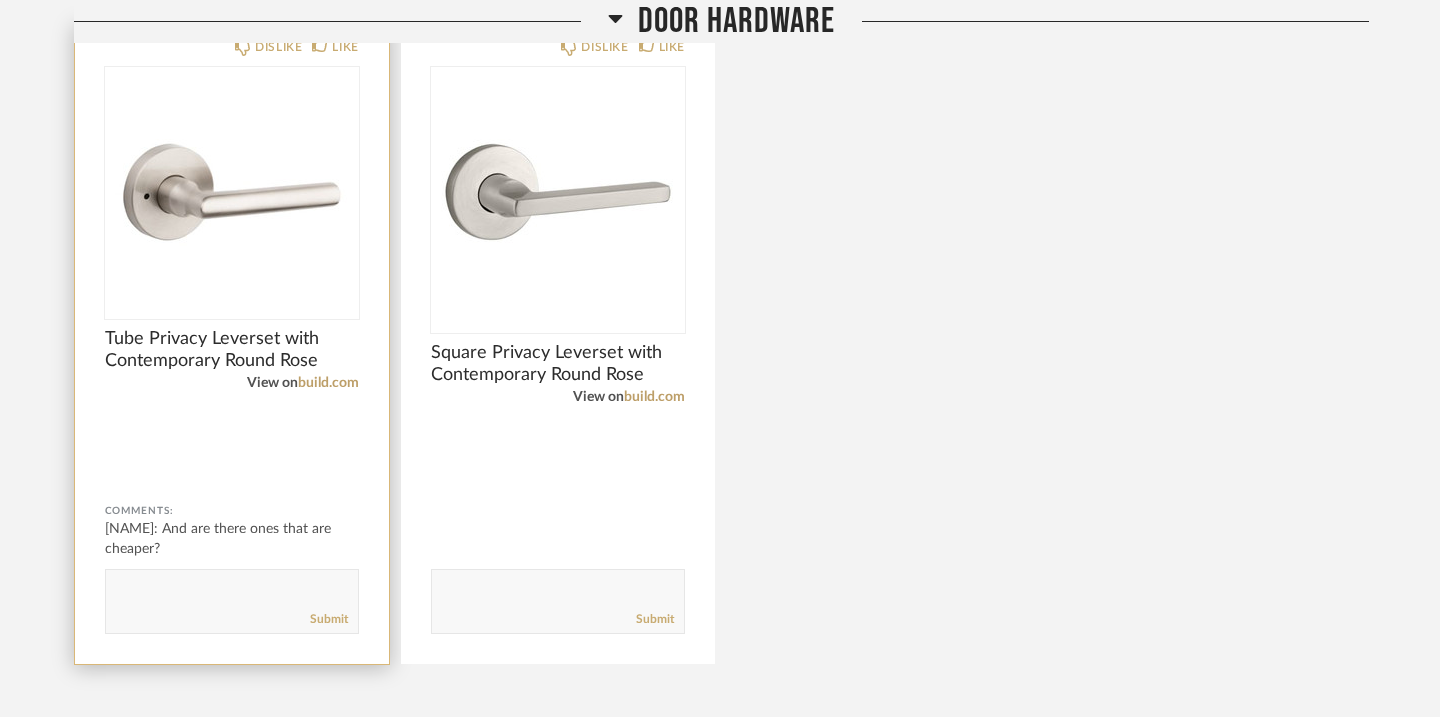 click 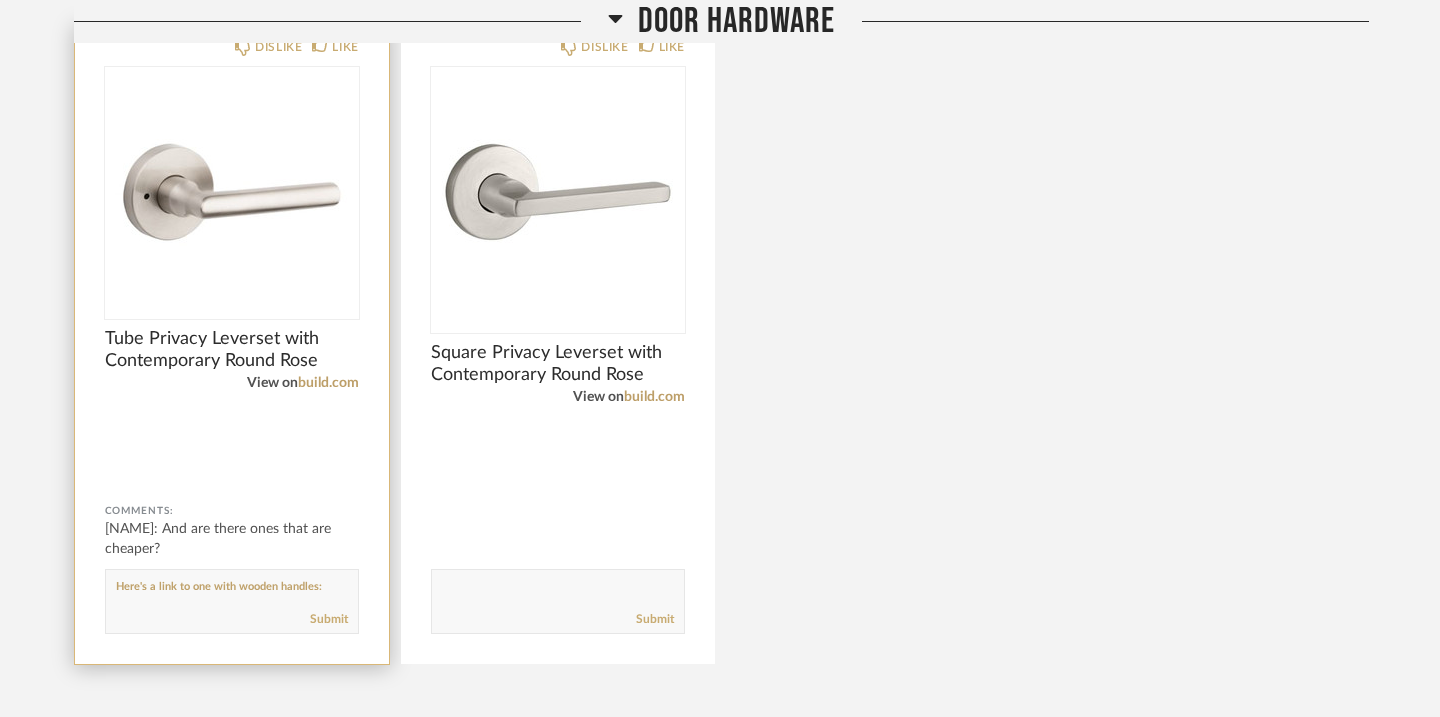 paste on "https://www.myknobs.com/pdp/sure-loc-ridgecrest-aspra-round-walnut/sure-loc-ap101-rd-15-grip-wn-234/sure-loc-aspra-round-passage-rosette-in-satin-nickel-with-walnut-grip" 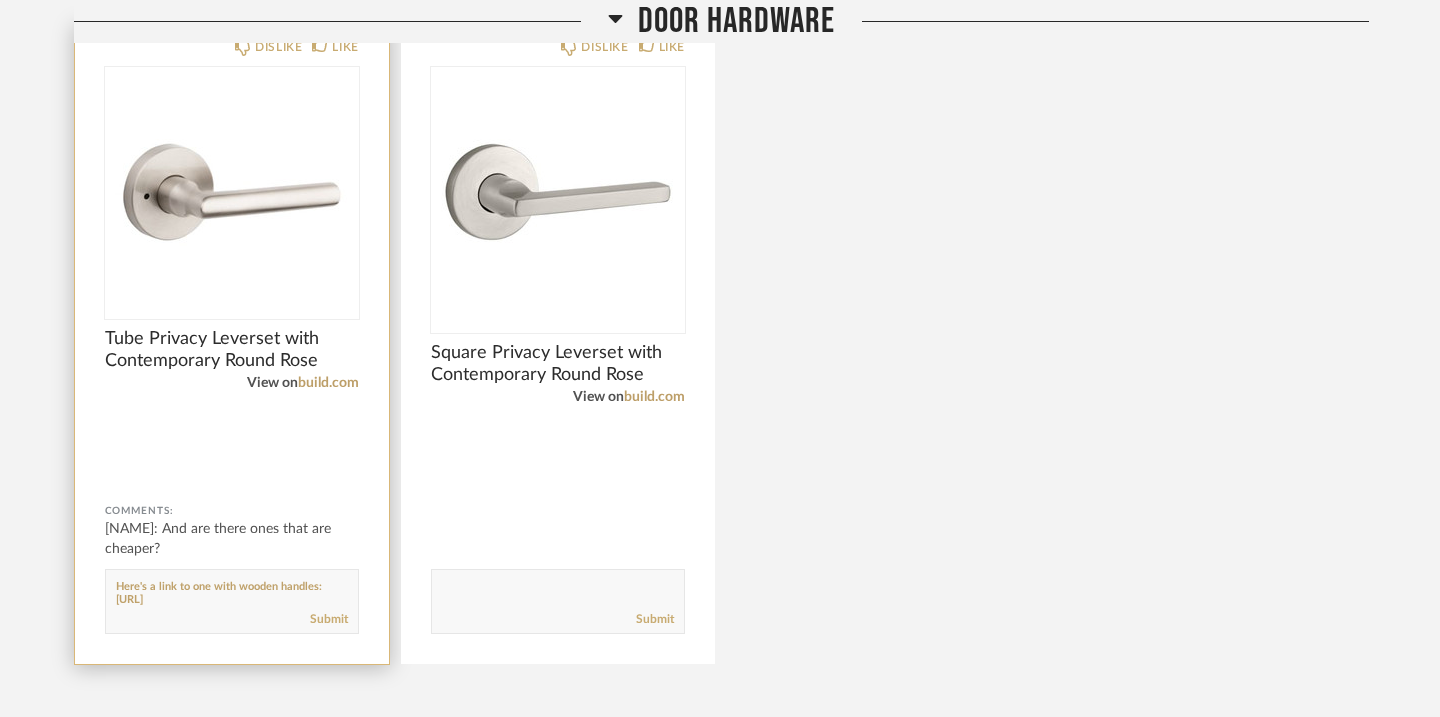 scroll, scrollTop: 39, scrollLeft: 0, axis: vertical 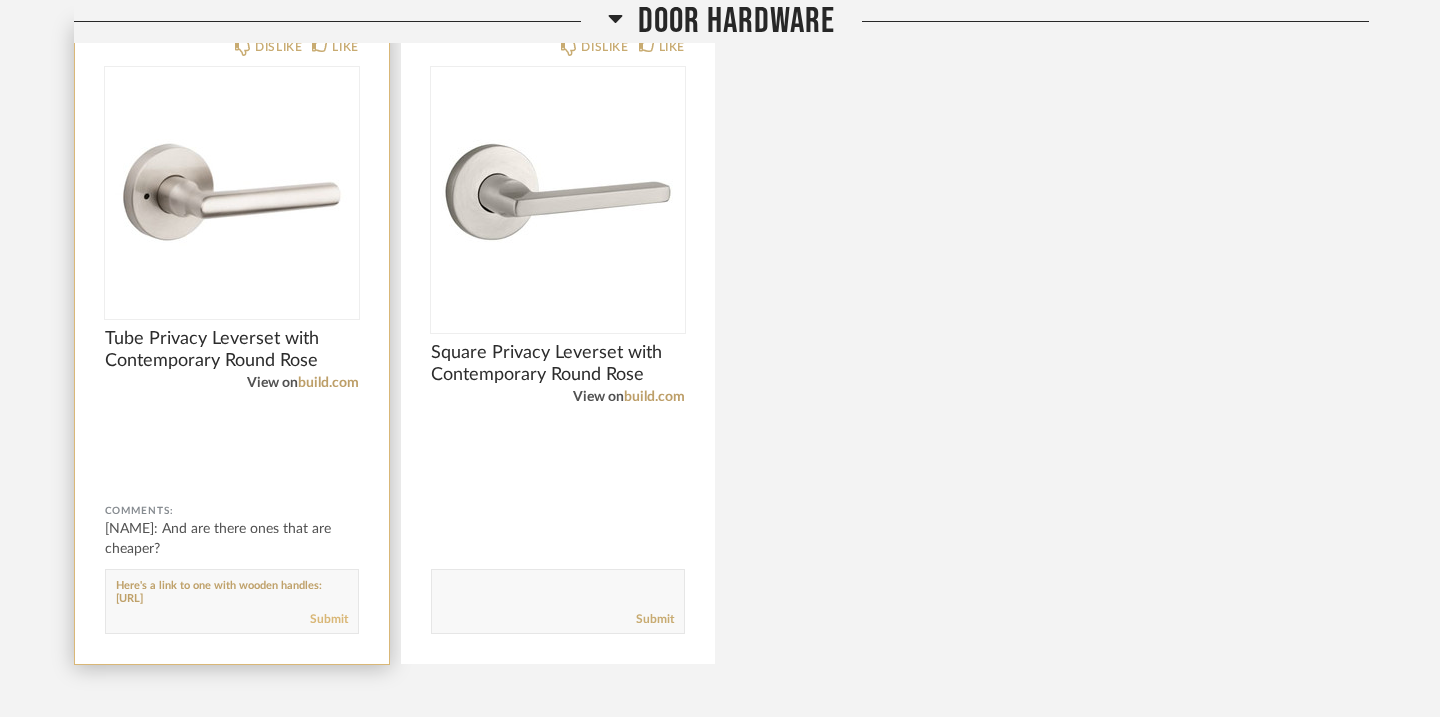 type on "Here's a link to one with wooden handles: https://www.myknobs.com/pdp/sure-loc-ridgecrest-aspra-round-walnut/sure-loc-ap101-rd-15-grip-wn-234/sure-loc-aspra-round-passage-rosette-in-satin-nickel-with-walnut-grip" 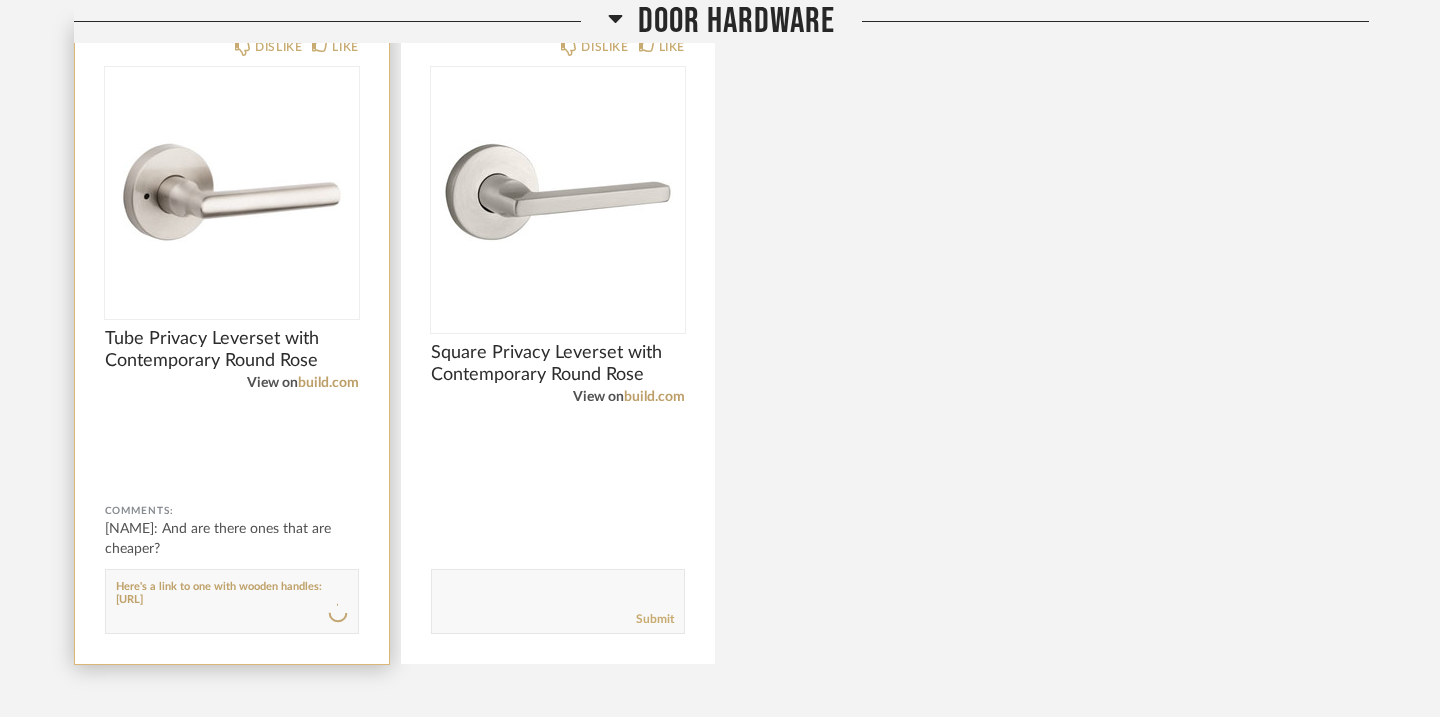 type 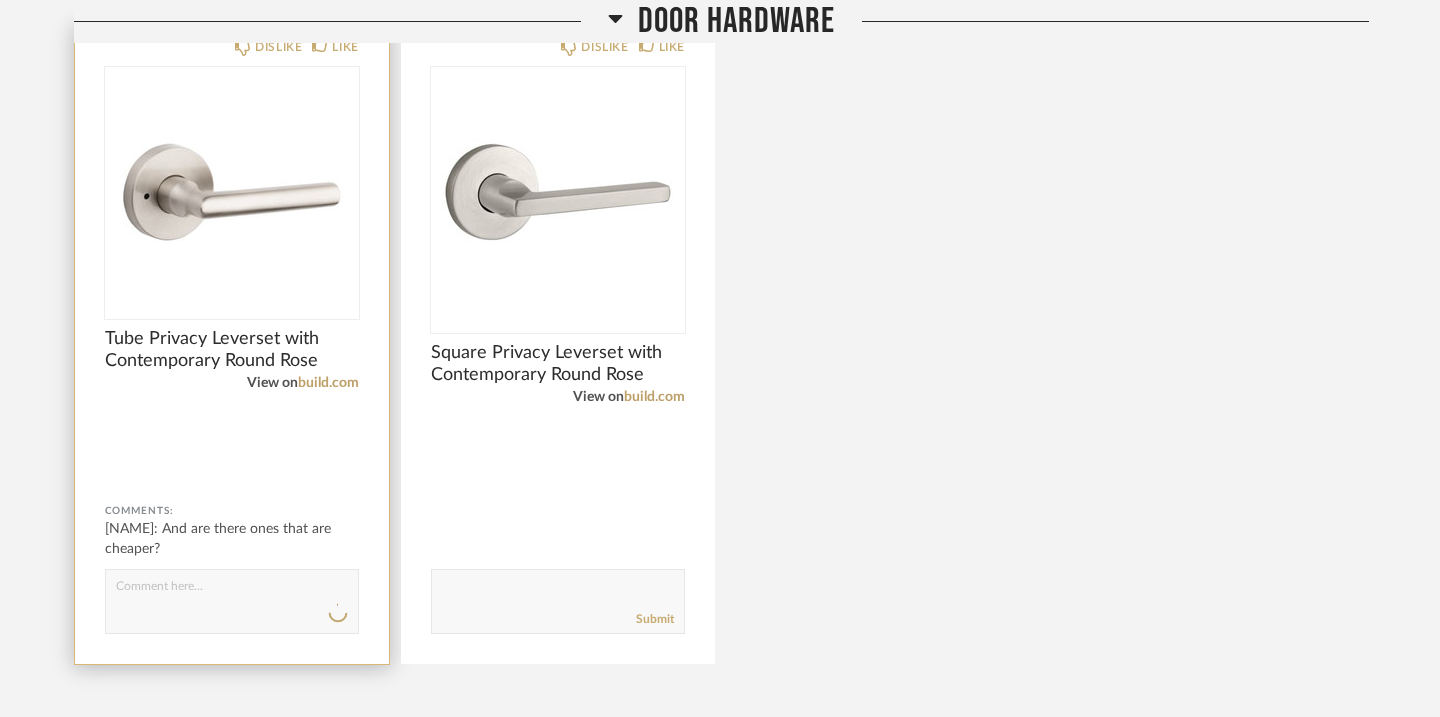 scroll, scrollTop: 0, scrollLeft: 0, axis: both 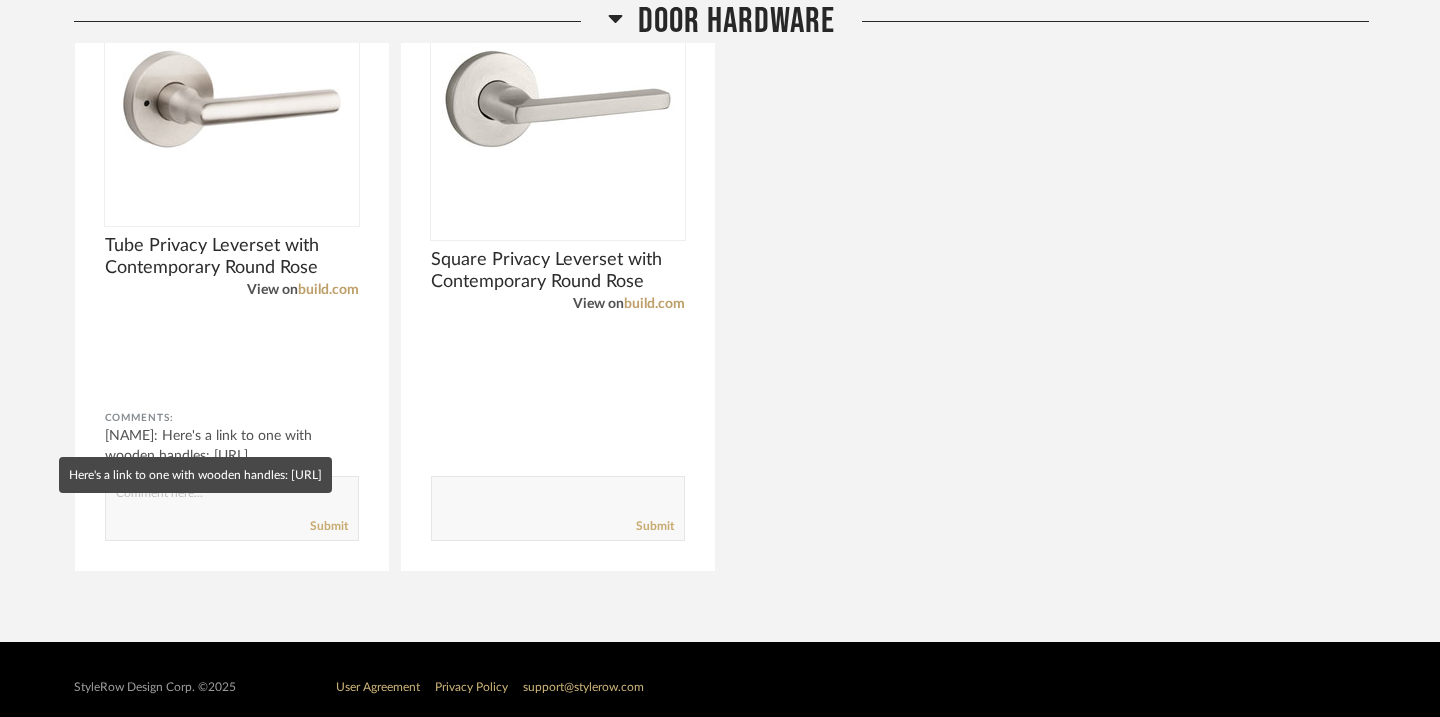 click on "Anne Kauffman: Here's a link to one with wooden handles: https://www.myknobs.co..." 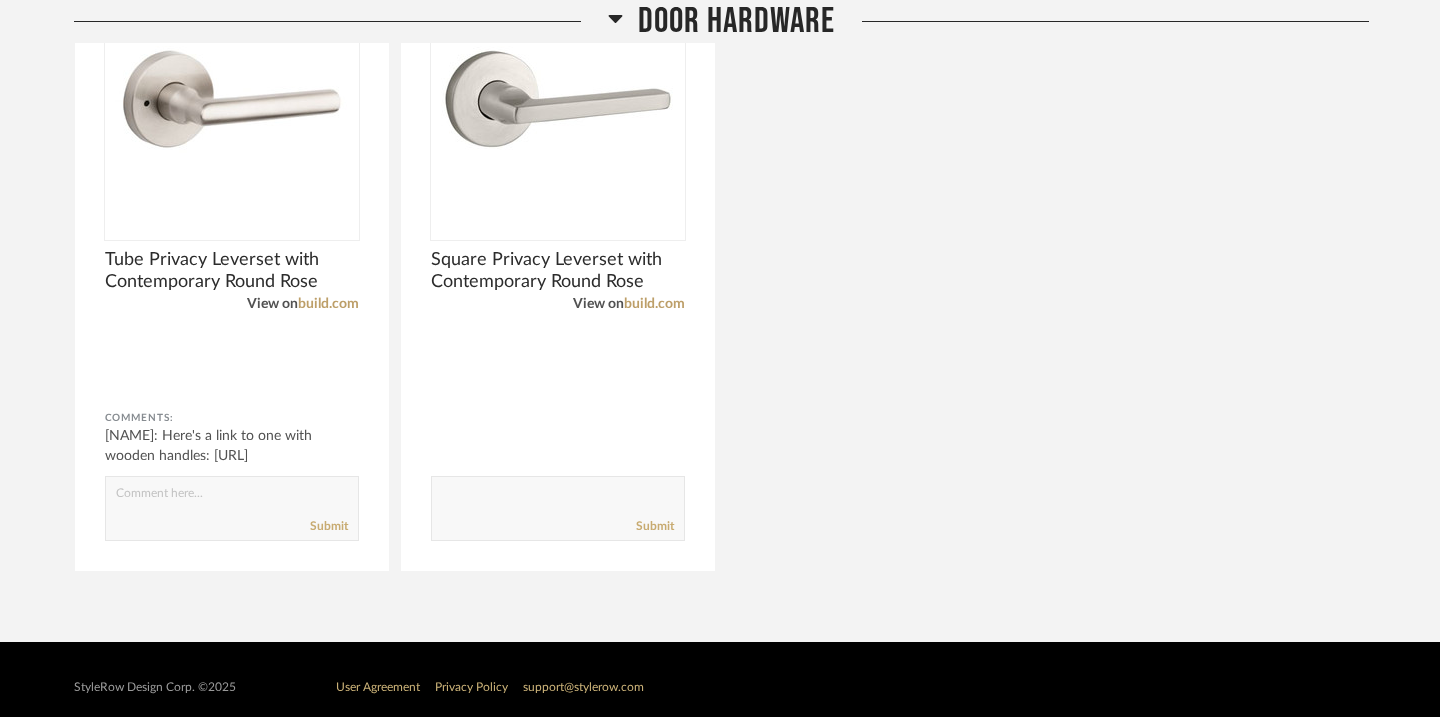 click 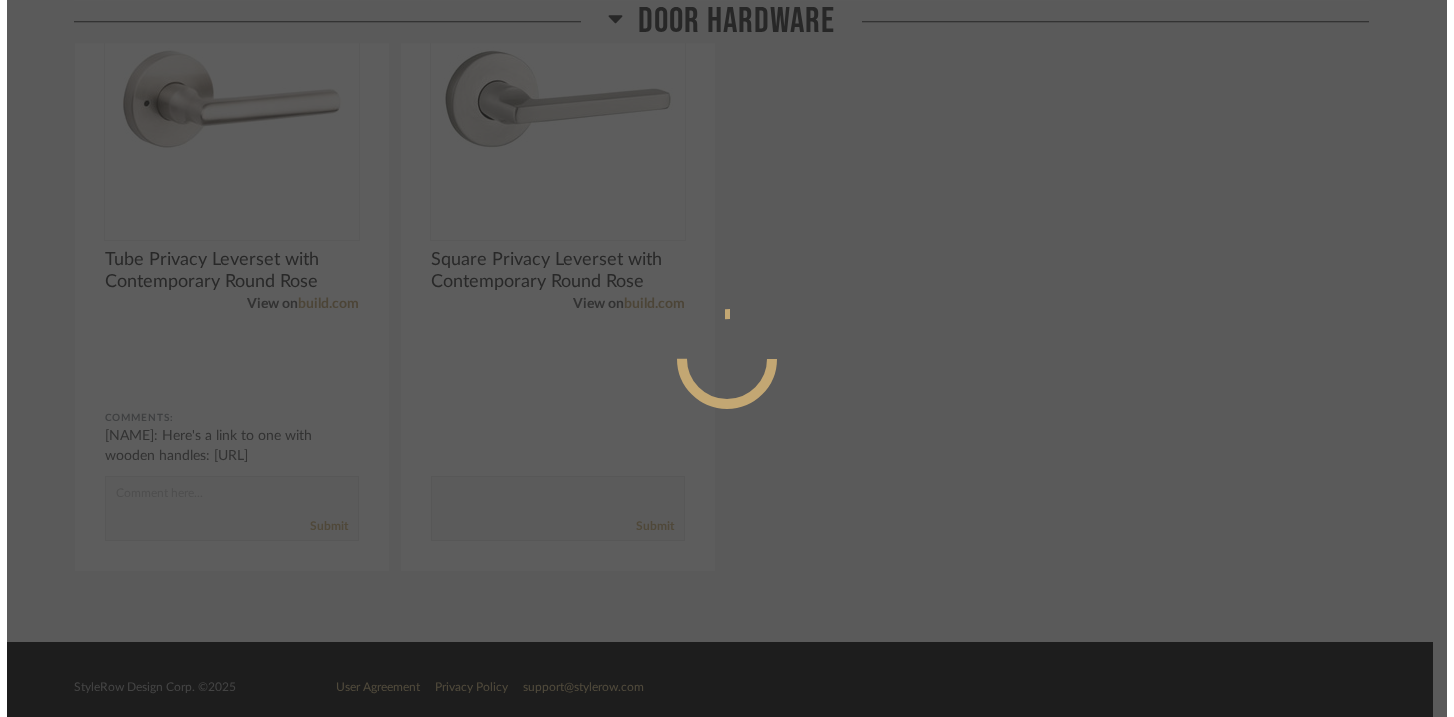 scroll, scrollTop: 0, scrollLeft: 0, axis: both 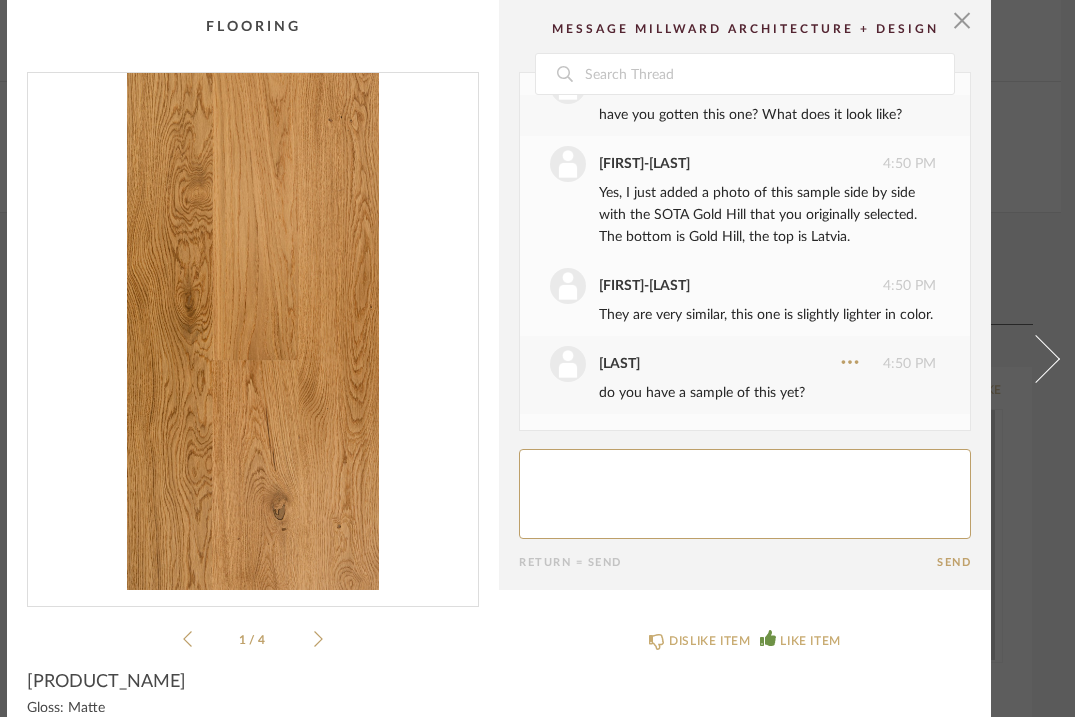 click 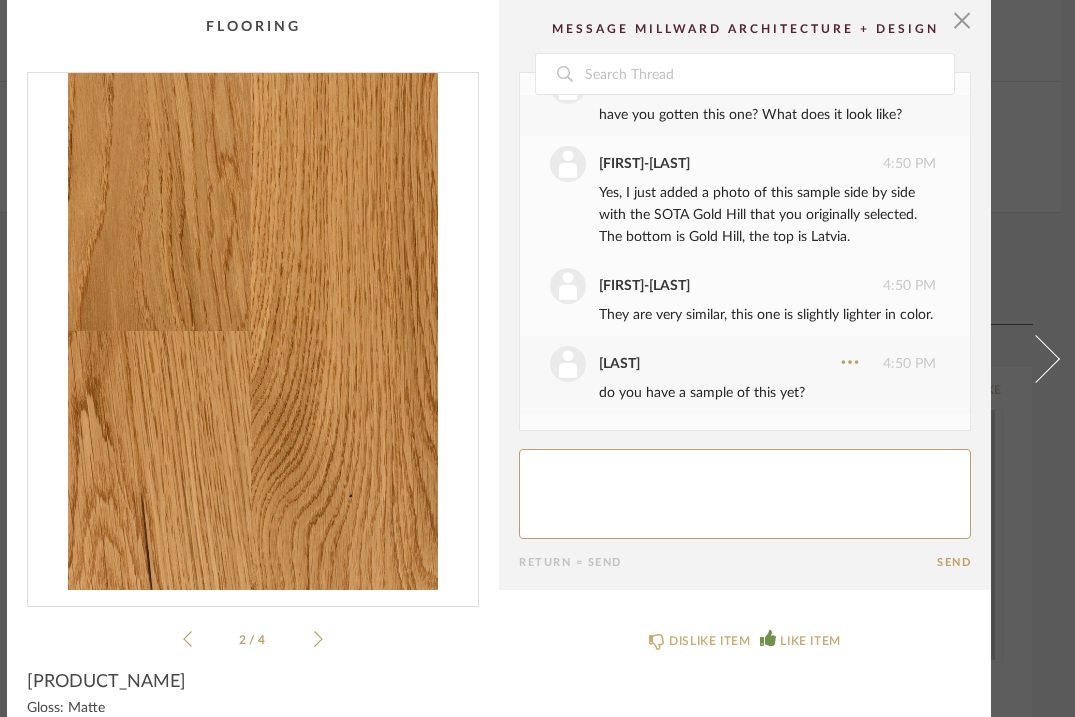 click 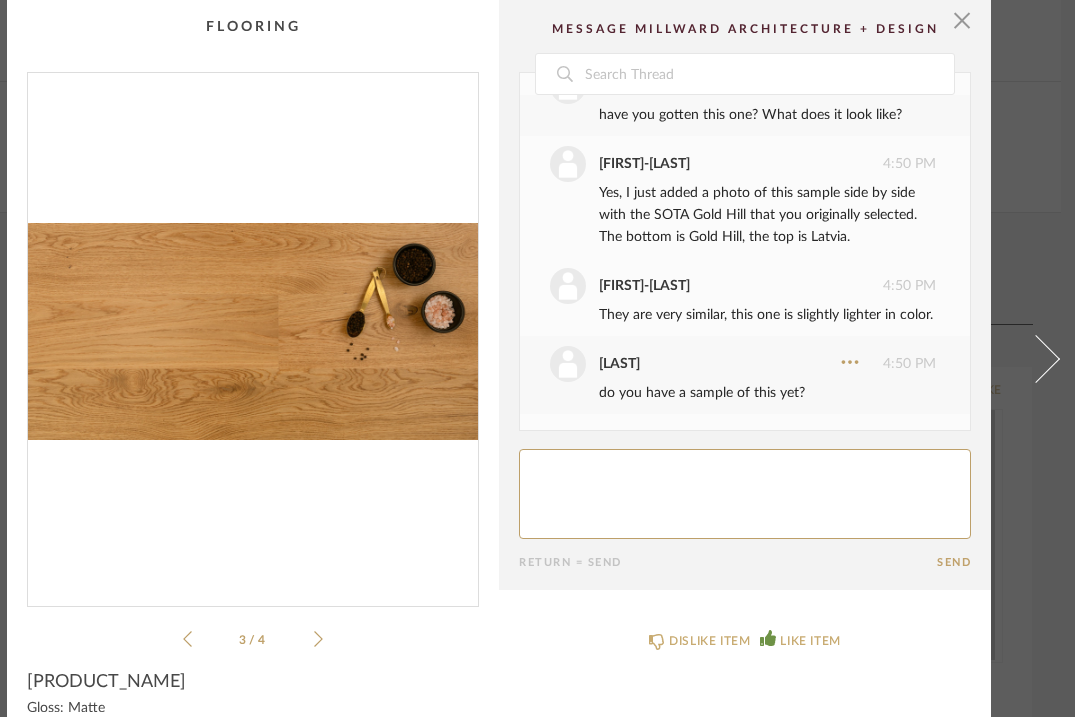 click 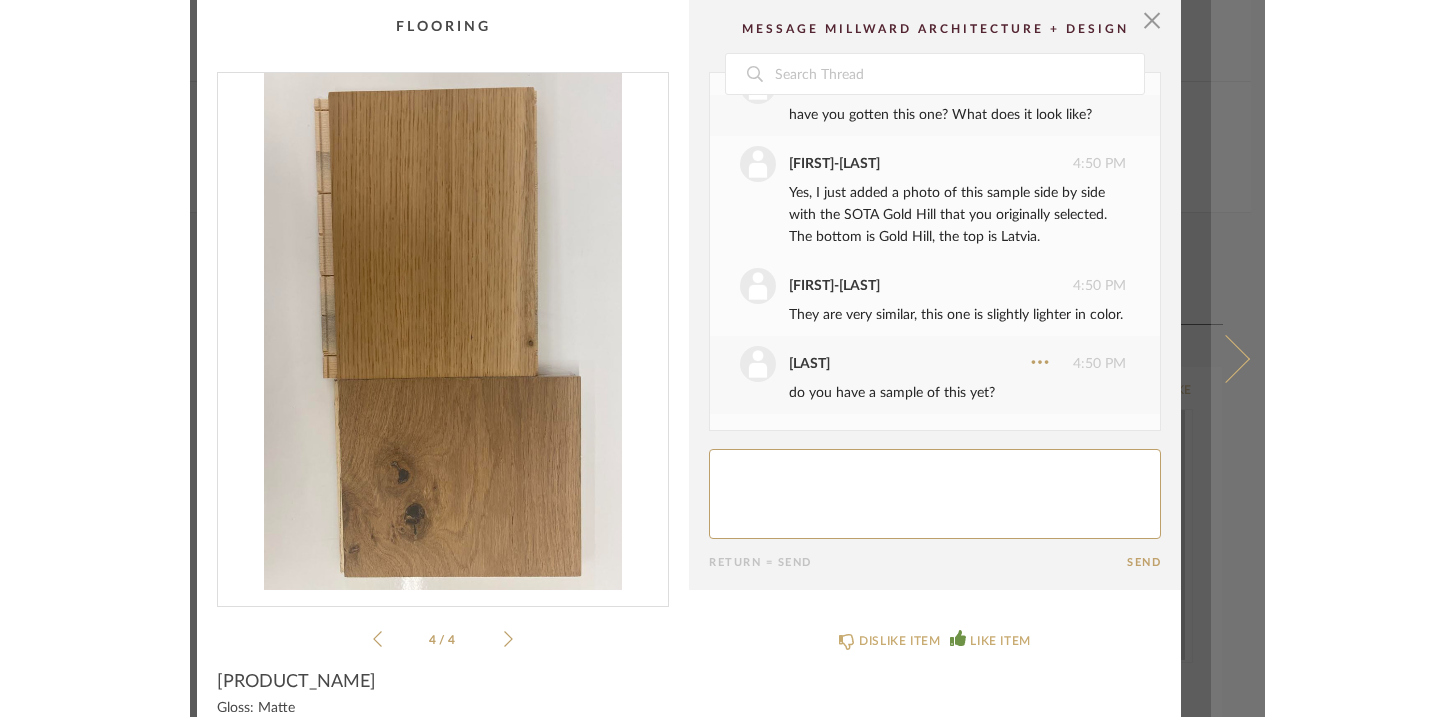 scroll, scrollTop: 0, scrollLeft: 0, axis: both 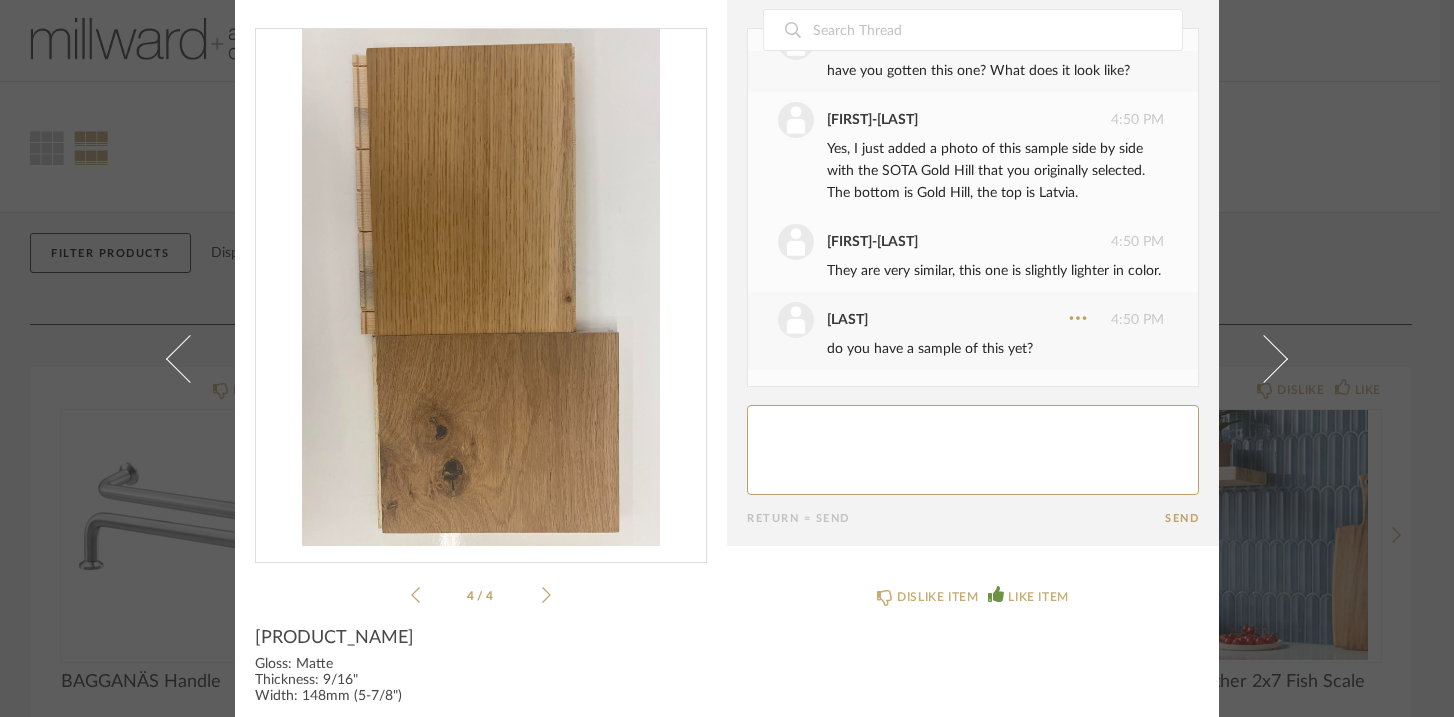 click 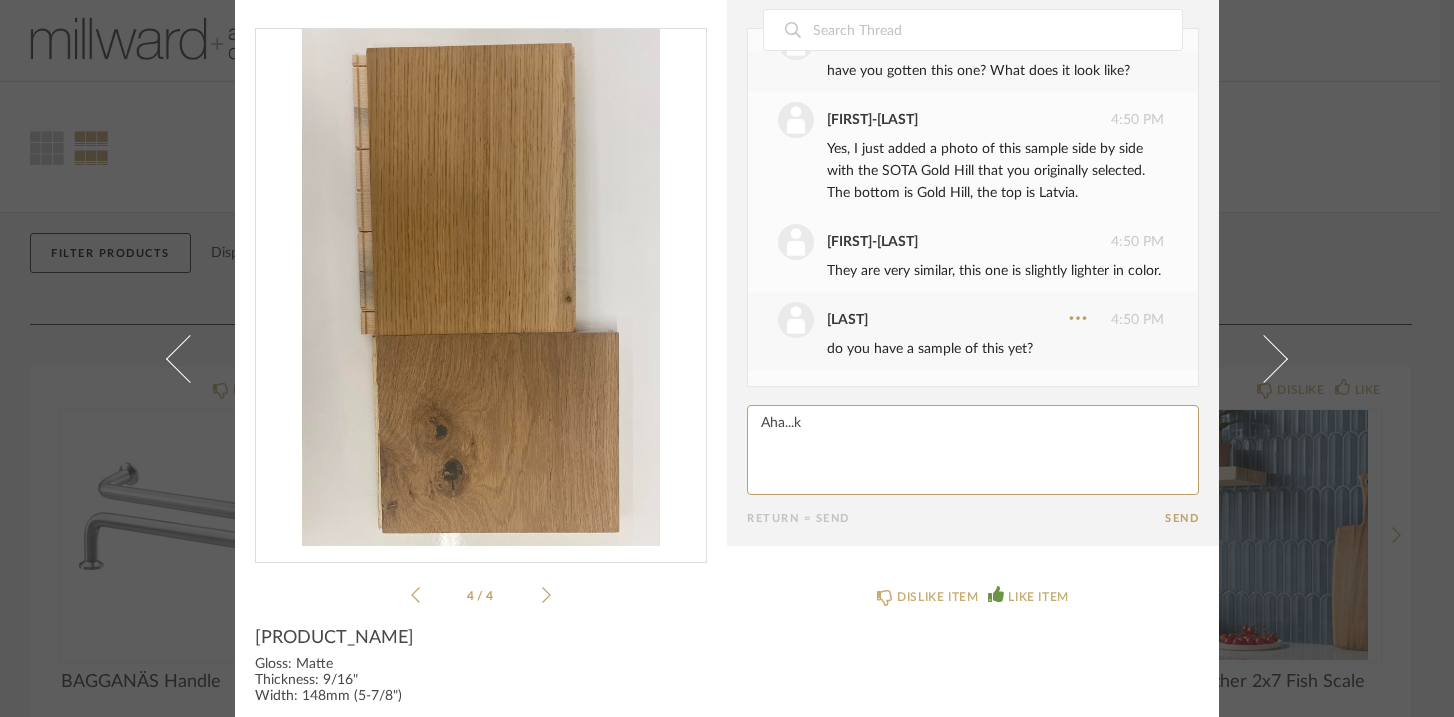 type on "Aha...k." 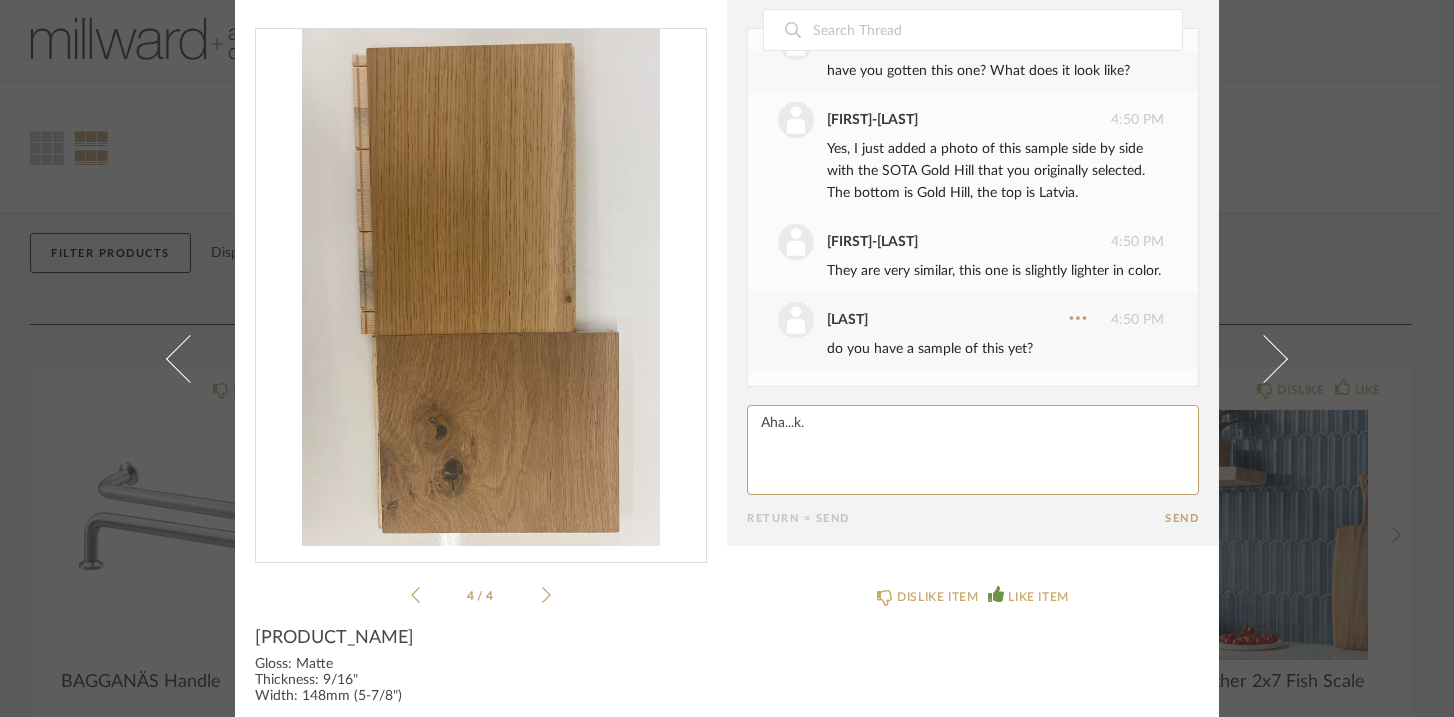 type 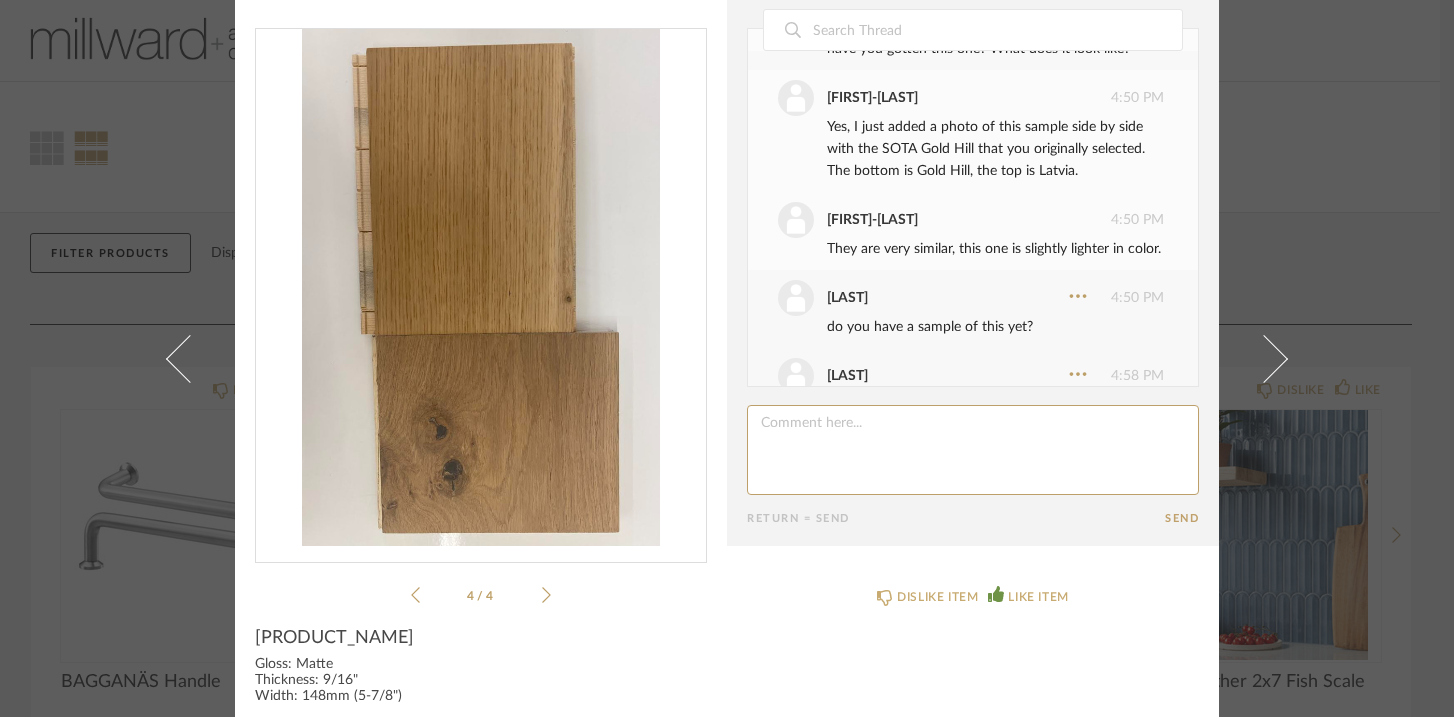 scroll, scrollTop: 245, scrollLeft: 0, axis: vertical 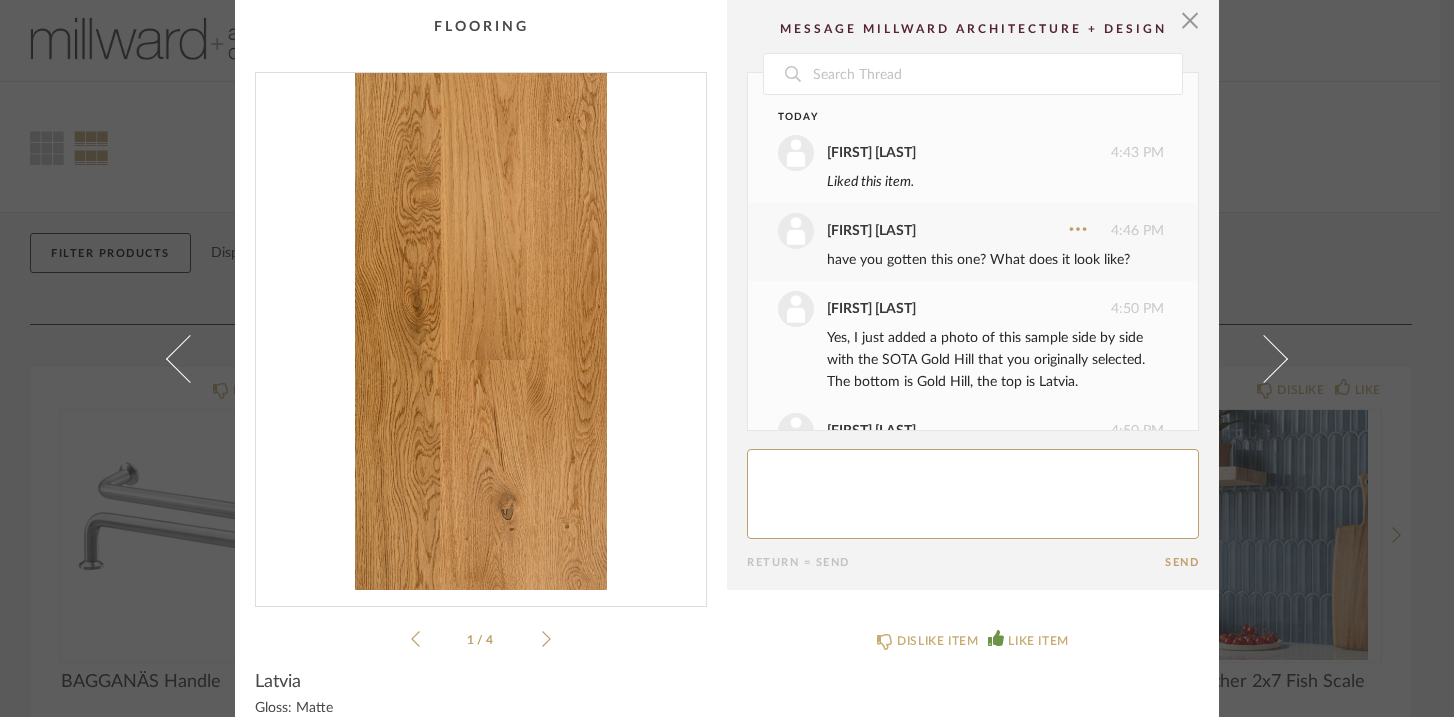 click 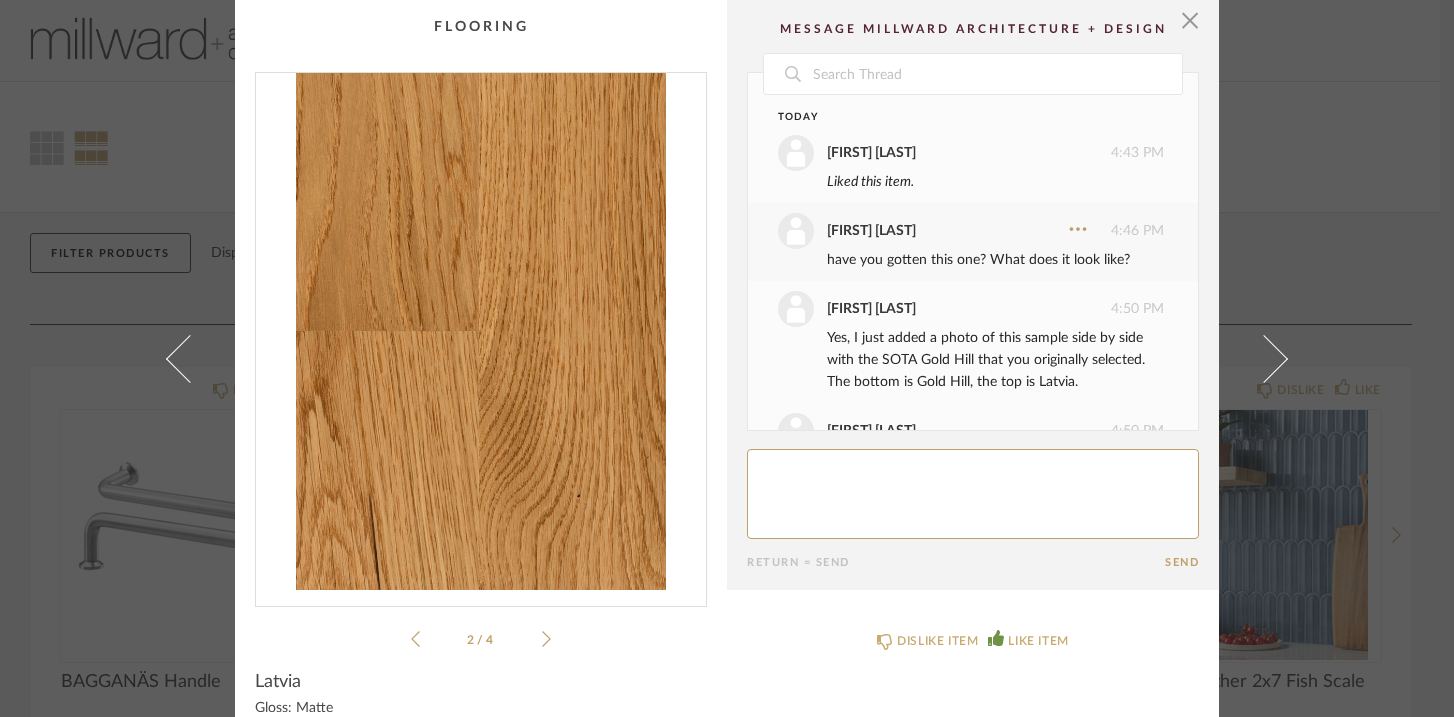 click 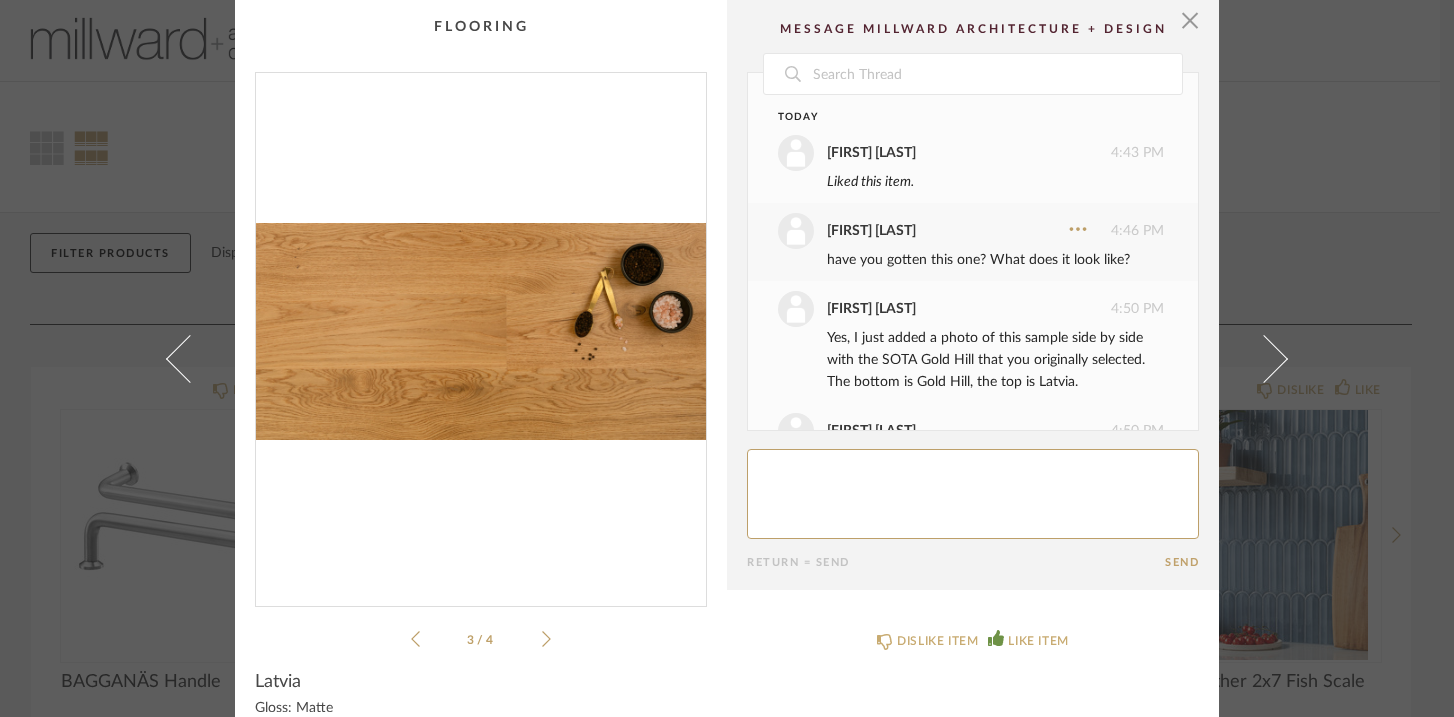 click 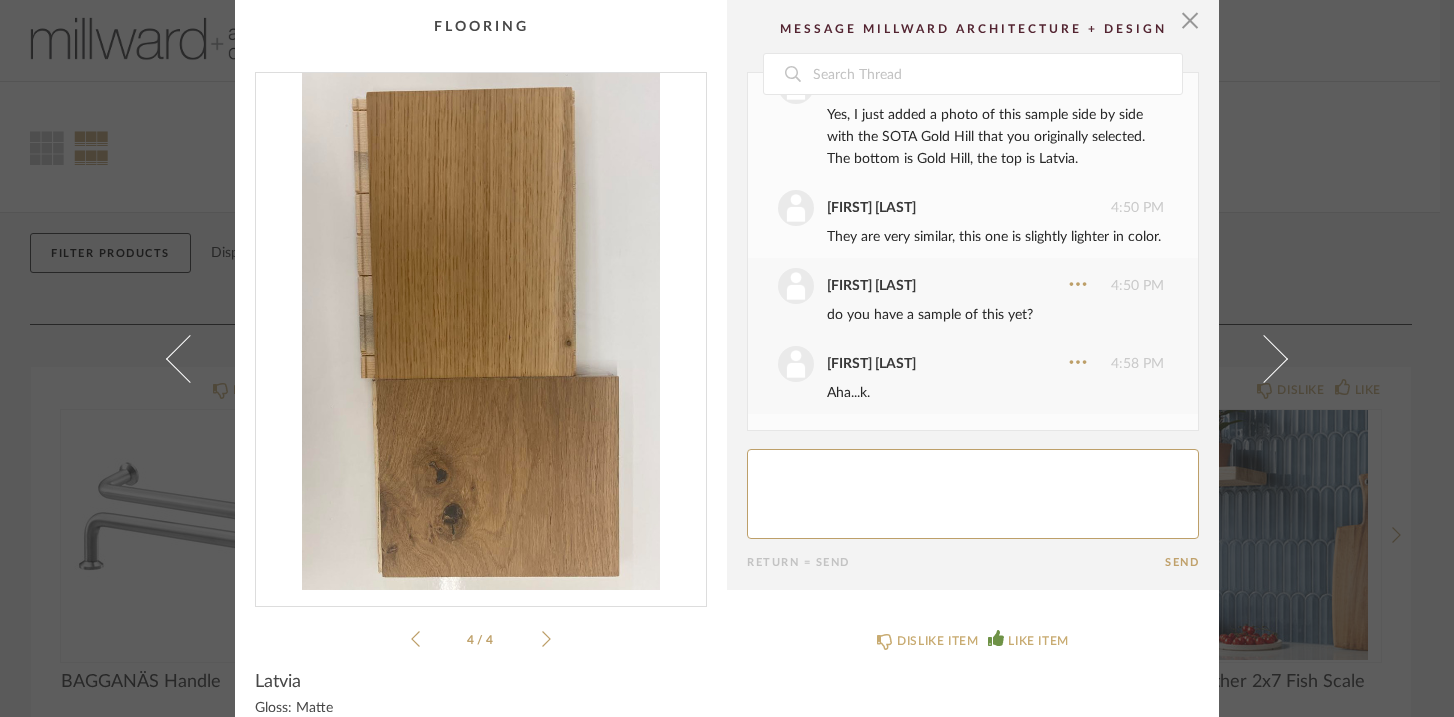scroll, scrollTop: 245, scrollLeft: 0, axis: vertical 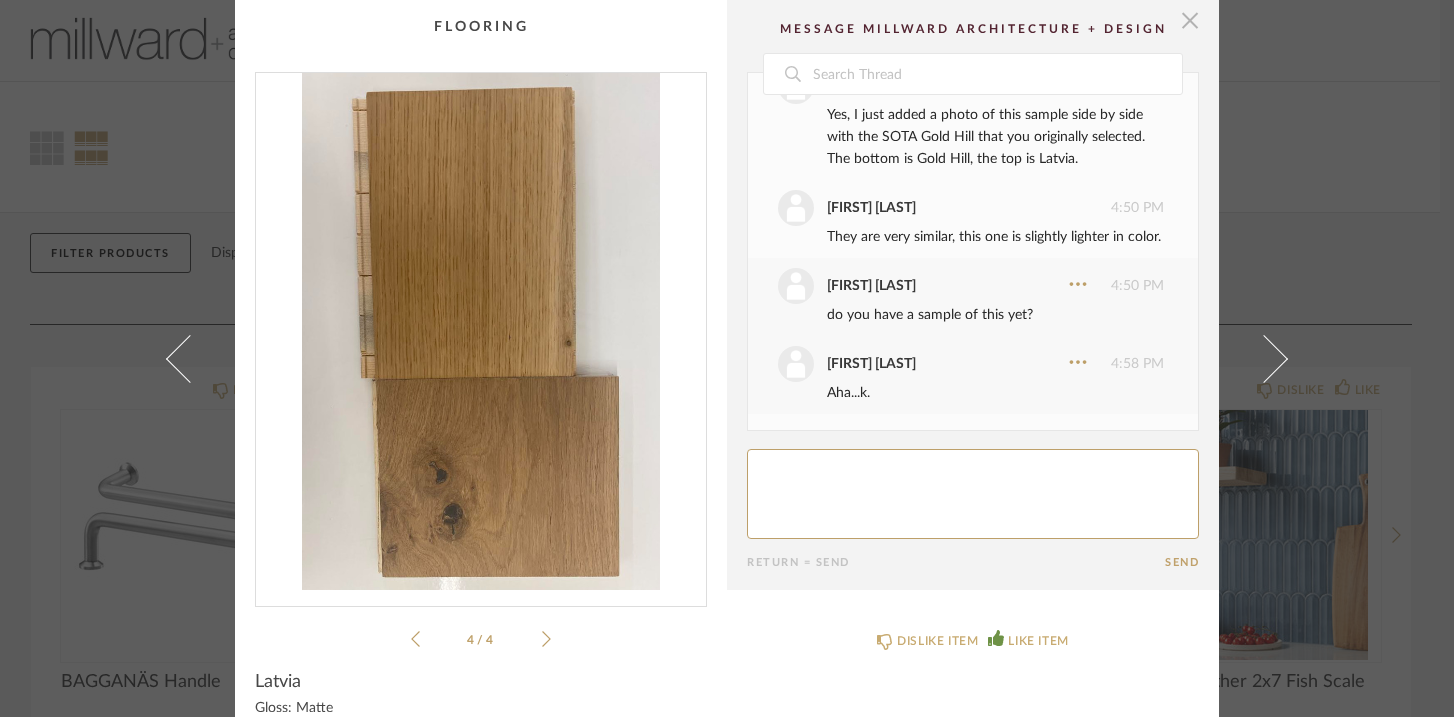 click at bounding box center [1190, 20] 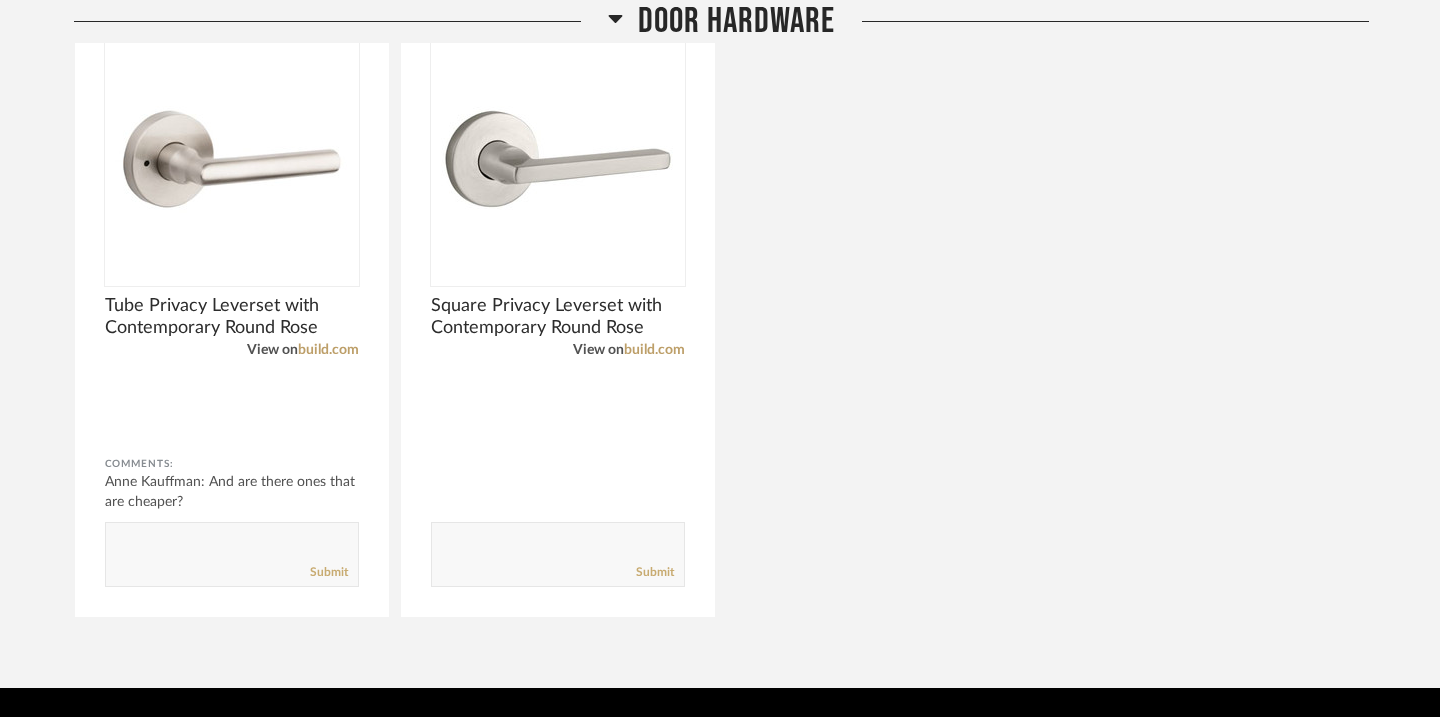 scroll, scrollTop: 4257, scrollLeft: 0, axis: vertical 